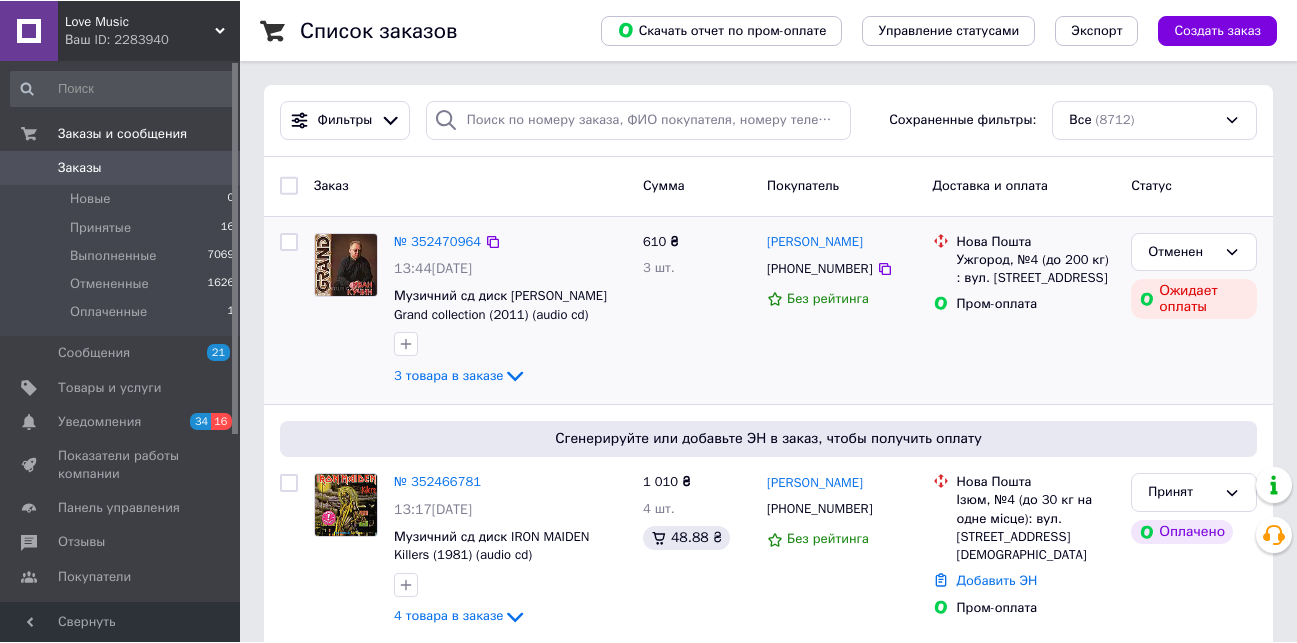 scroll, scrollTop: 0, scrollLeft: 0, axis: both 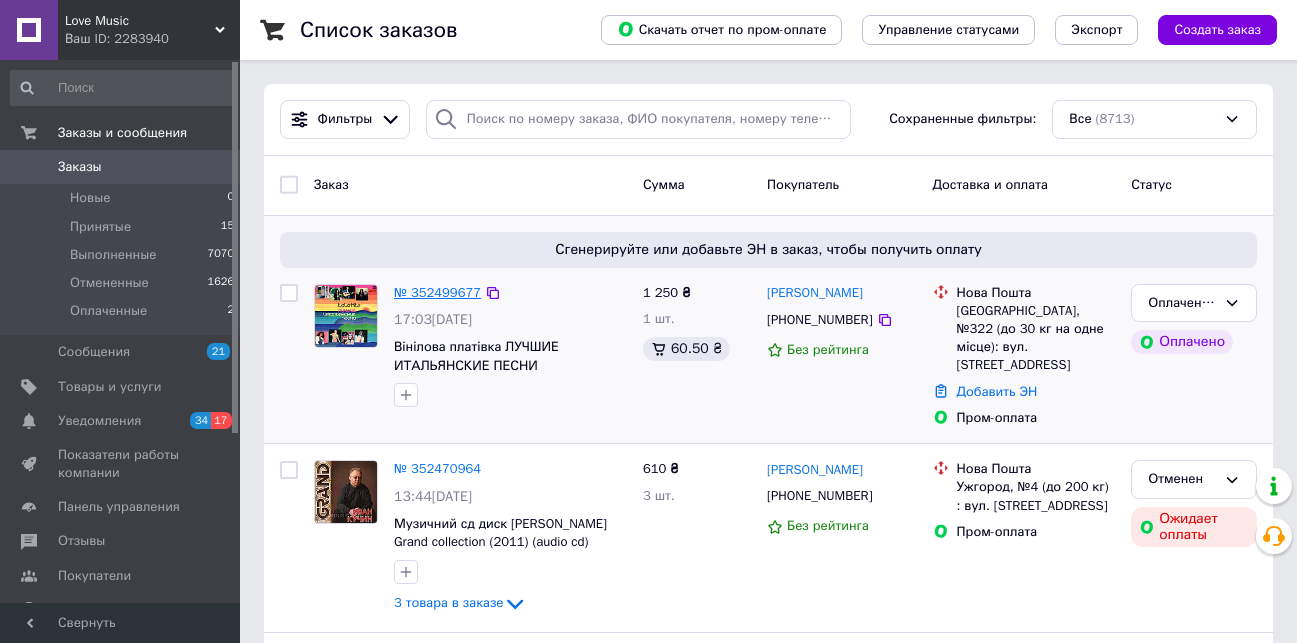 click on "№ 352499677" at bounding box center (437, 292) 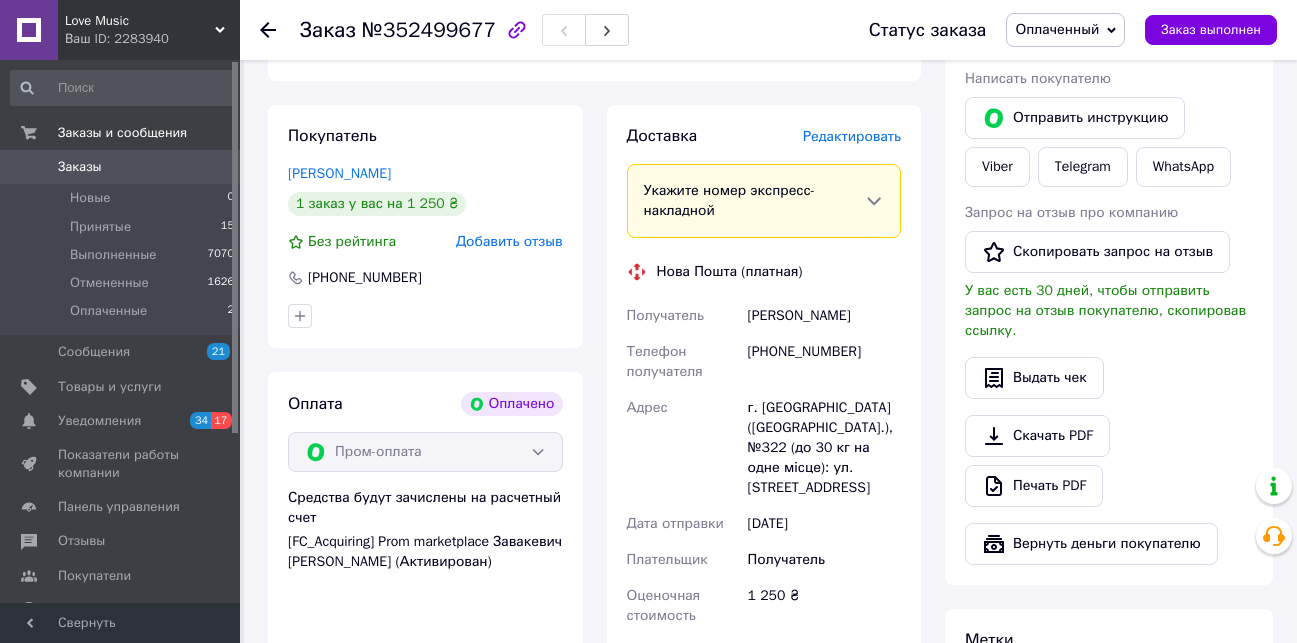 scroll, scrollTop: 300, scrollLeft: 0, axis: vertical 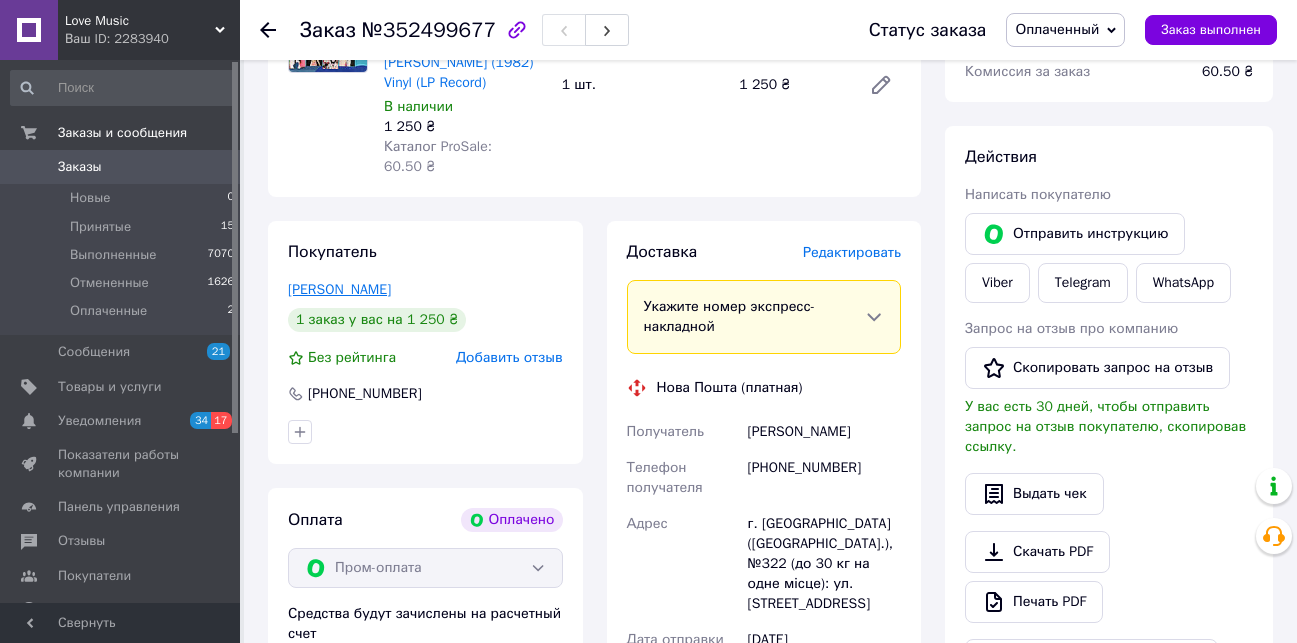 click on "Пєсков Денис" at bounding box center (339, 289) 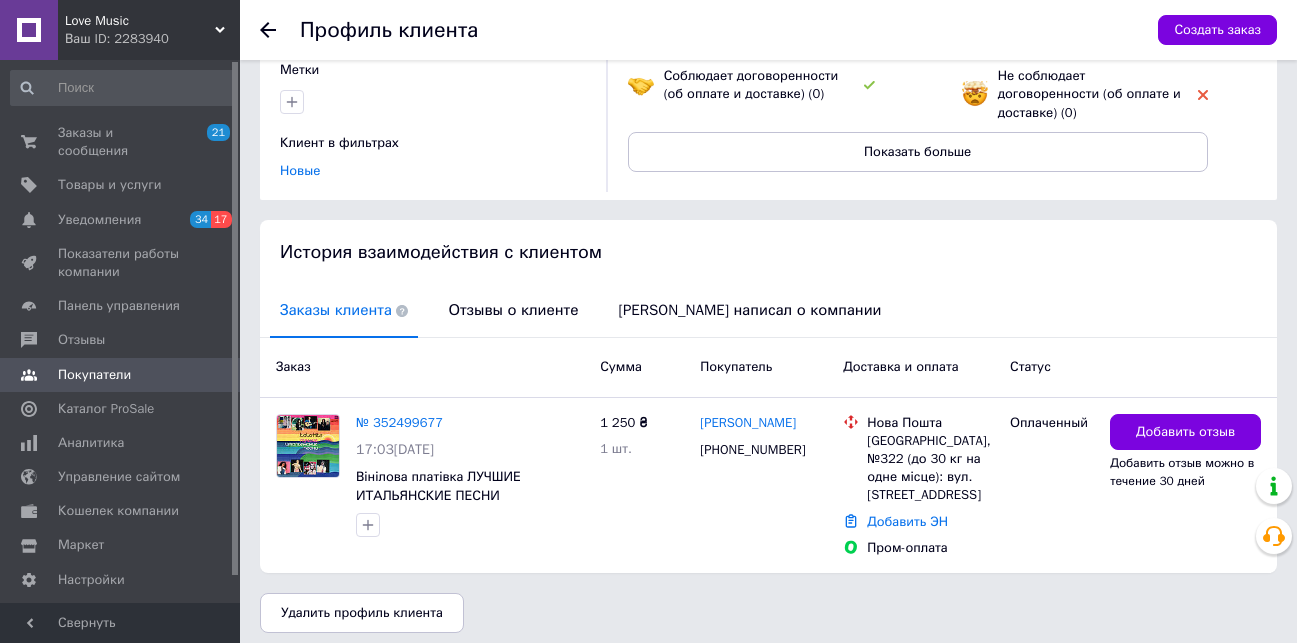 scroll, scrollTop: 253, scrollLeft: 0, axis: vertical 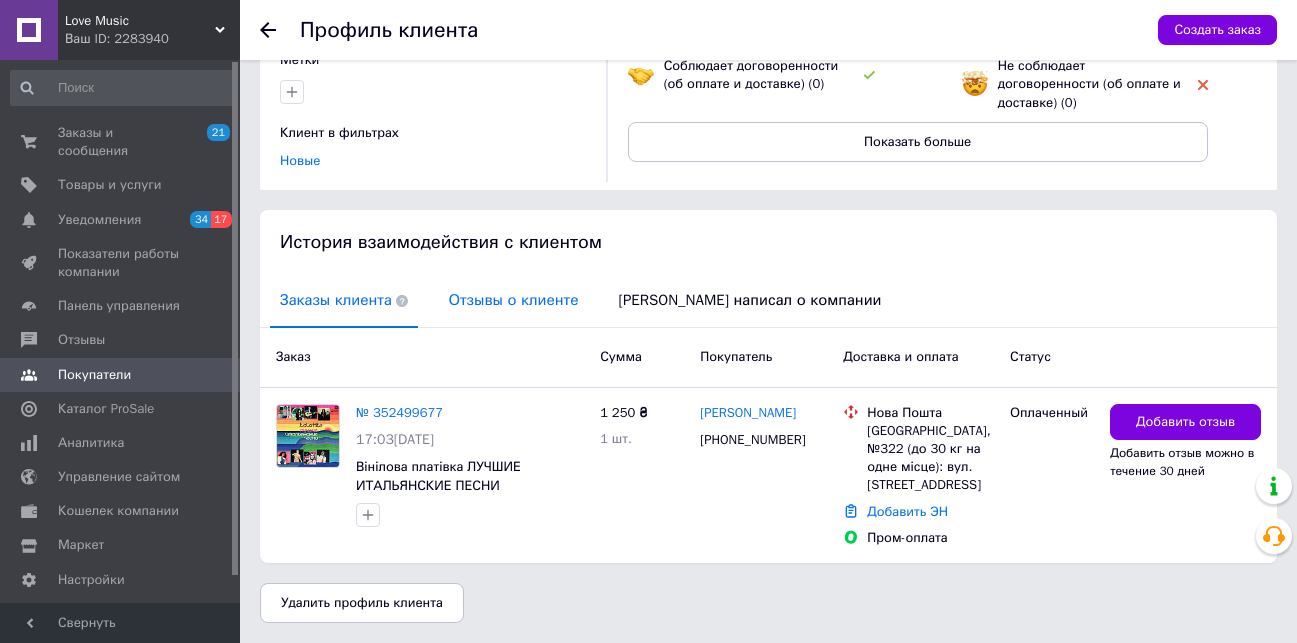 click on "Отзывы о клиенте" at bounding box center (513, 300) 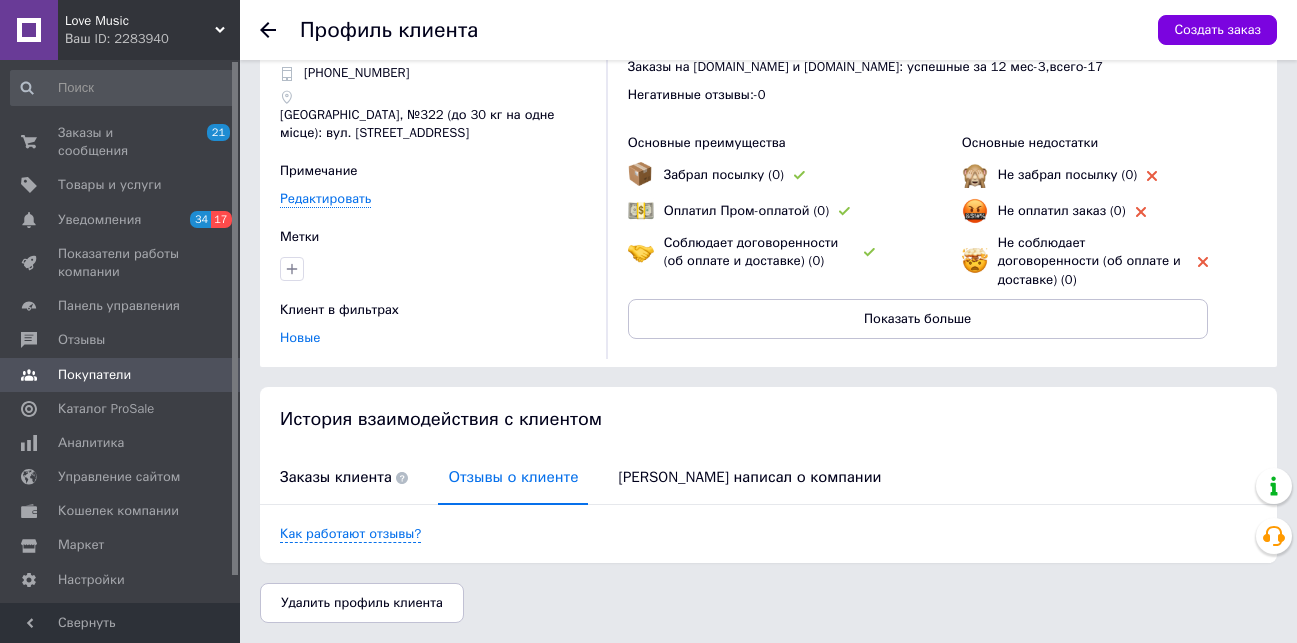 scroll, scrollTop: 0, scrollLeft: 0, axis: both 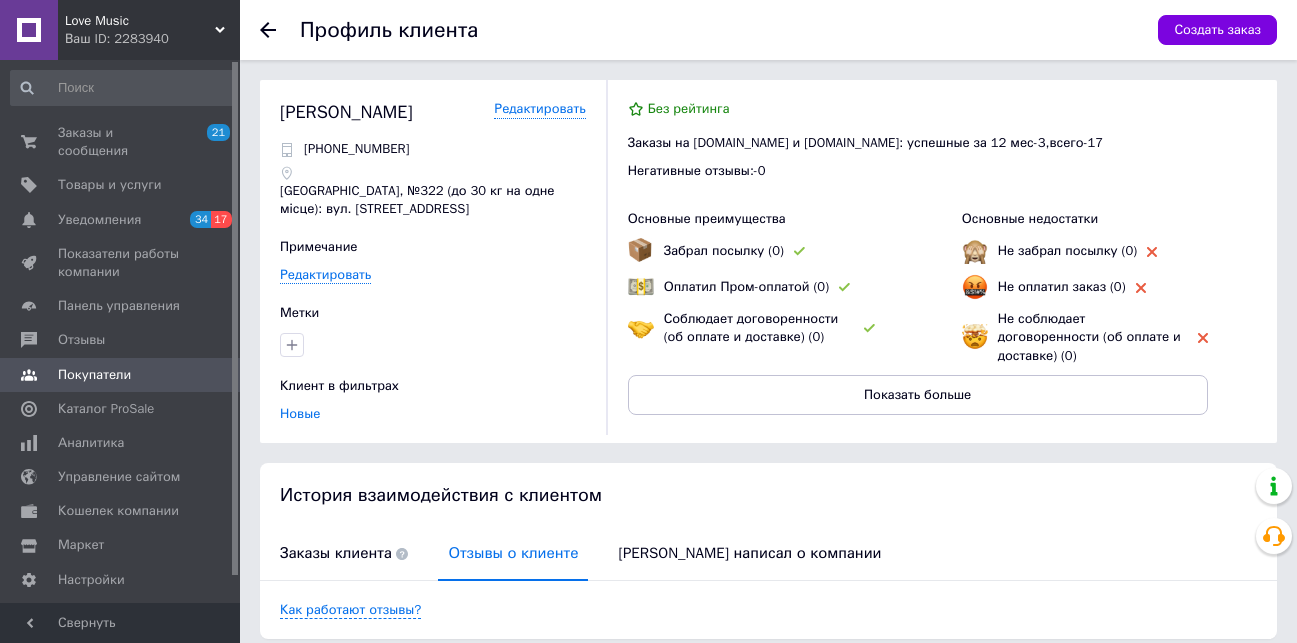 click 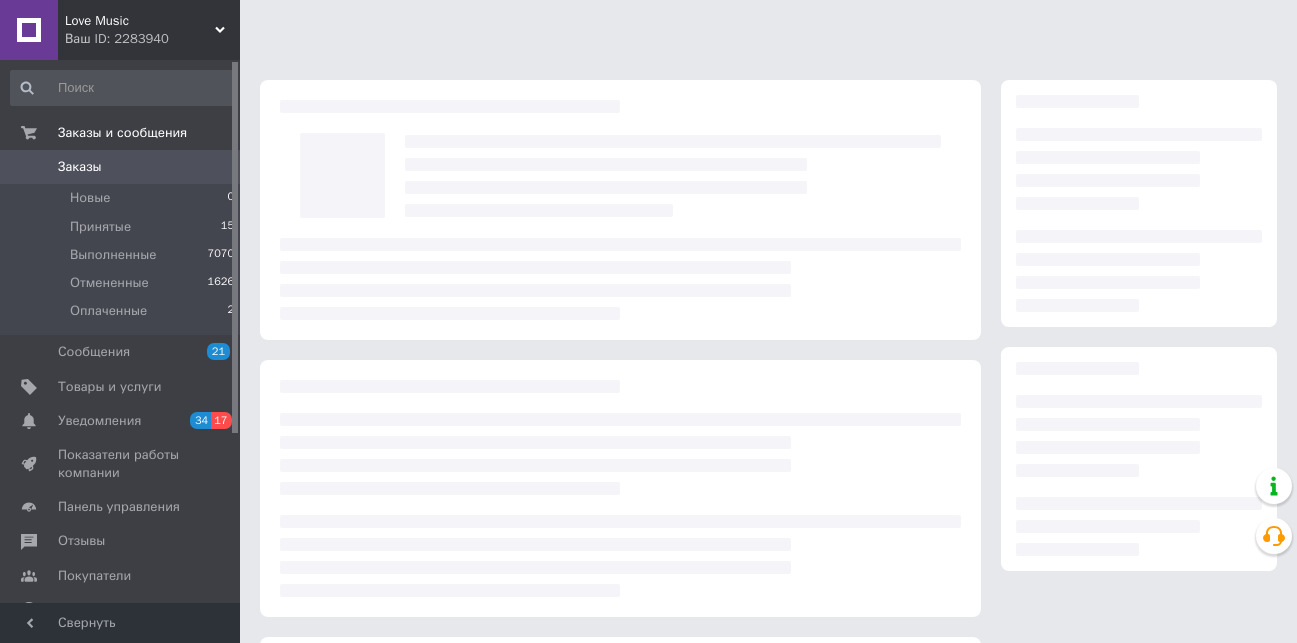 scroll, scrollTop: 271, scrollLeft: 0, axis: vertical 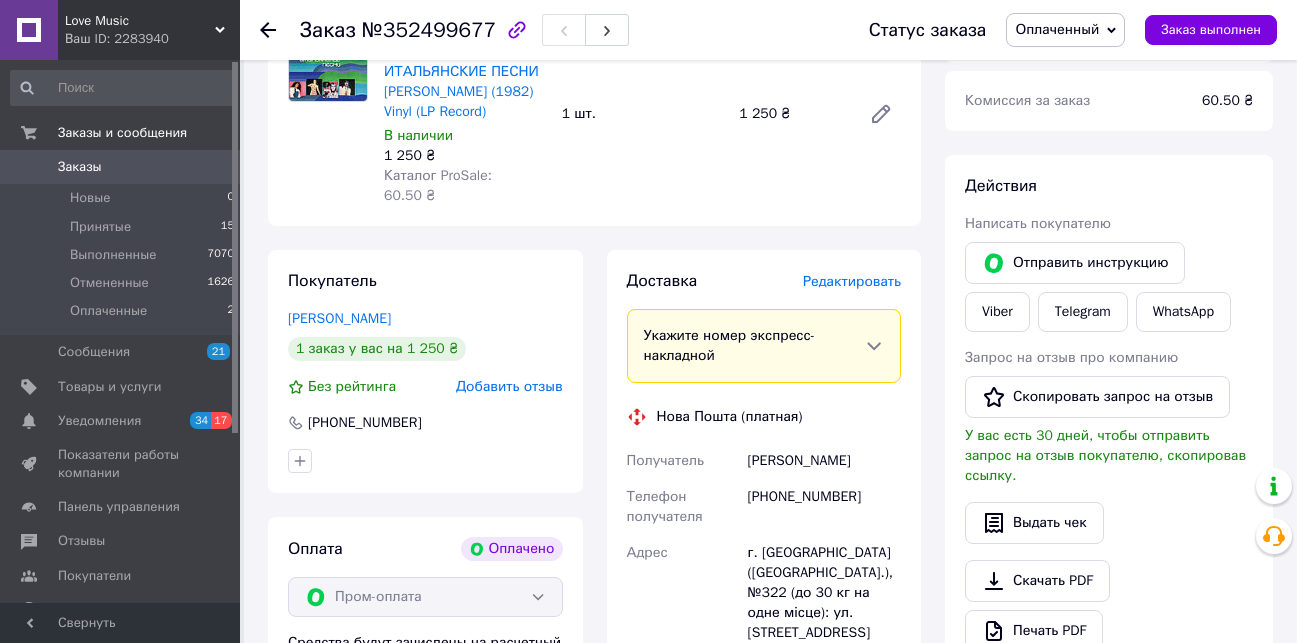click on "Оплаченный" at bounding box center [1057, 29] 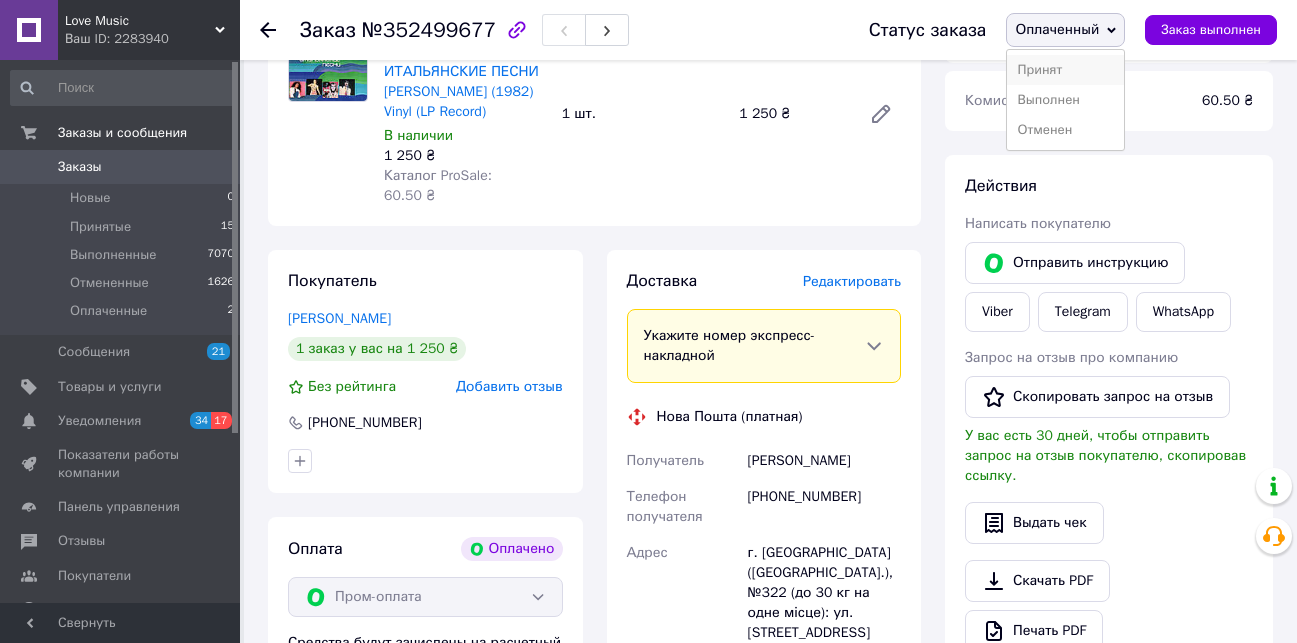 click on "Принят" at bounding box center [1065, 70] 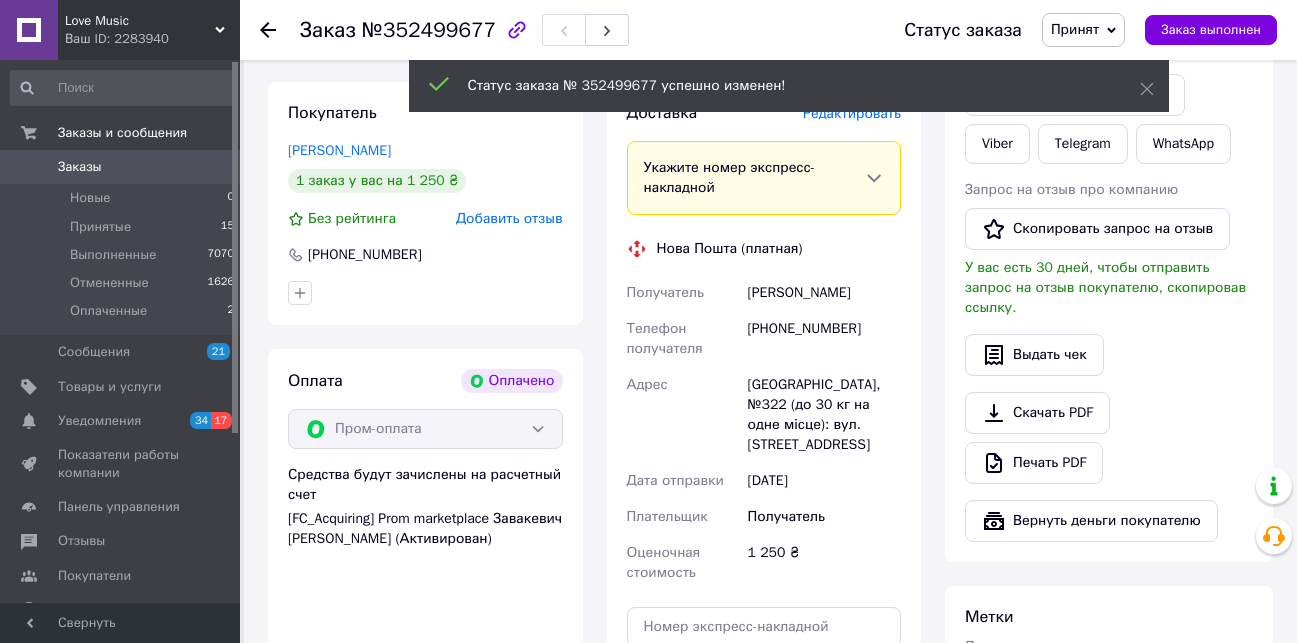 scroll, scrollTop: 471, scrollLeft: 0, axis: vertical 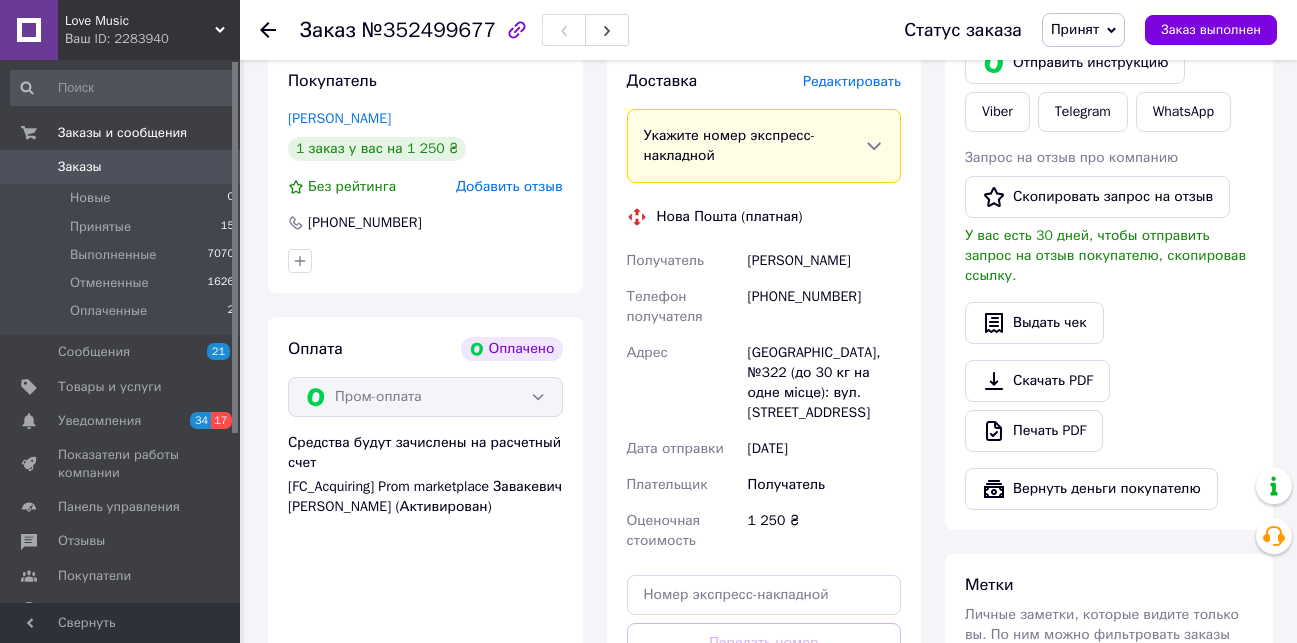 click on "Принят" at bounding box center (1083, 30) 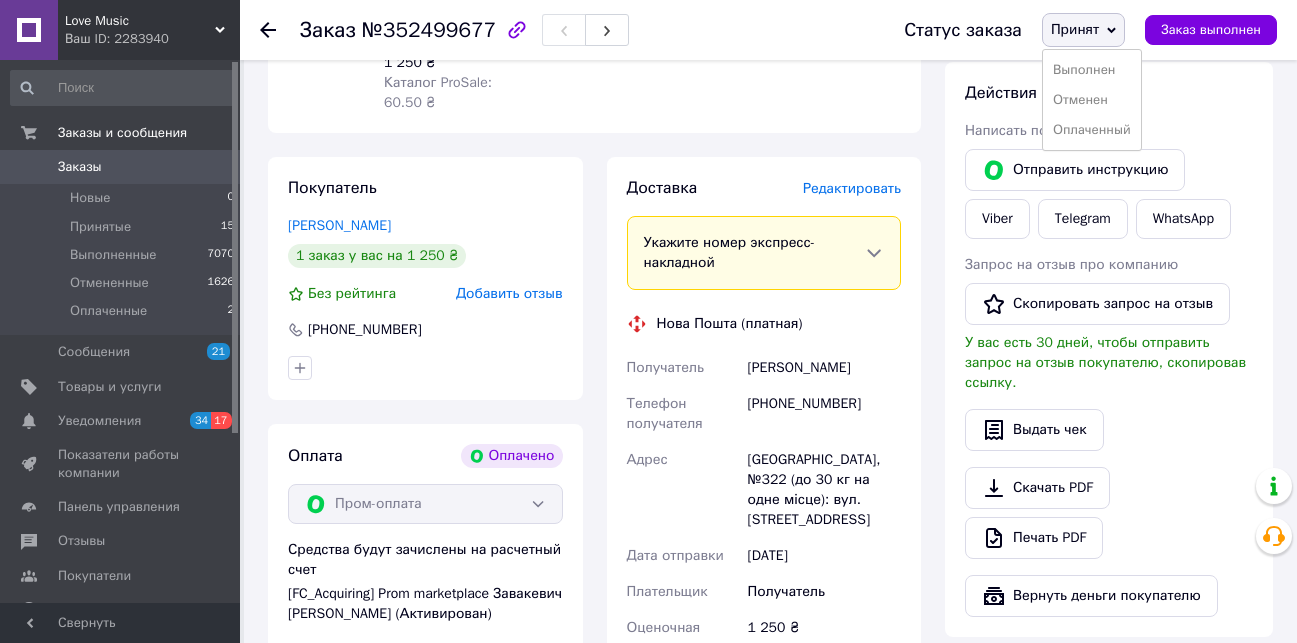 scroll, scrollTop: 400, scrollLeft: 0, axis: vertical 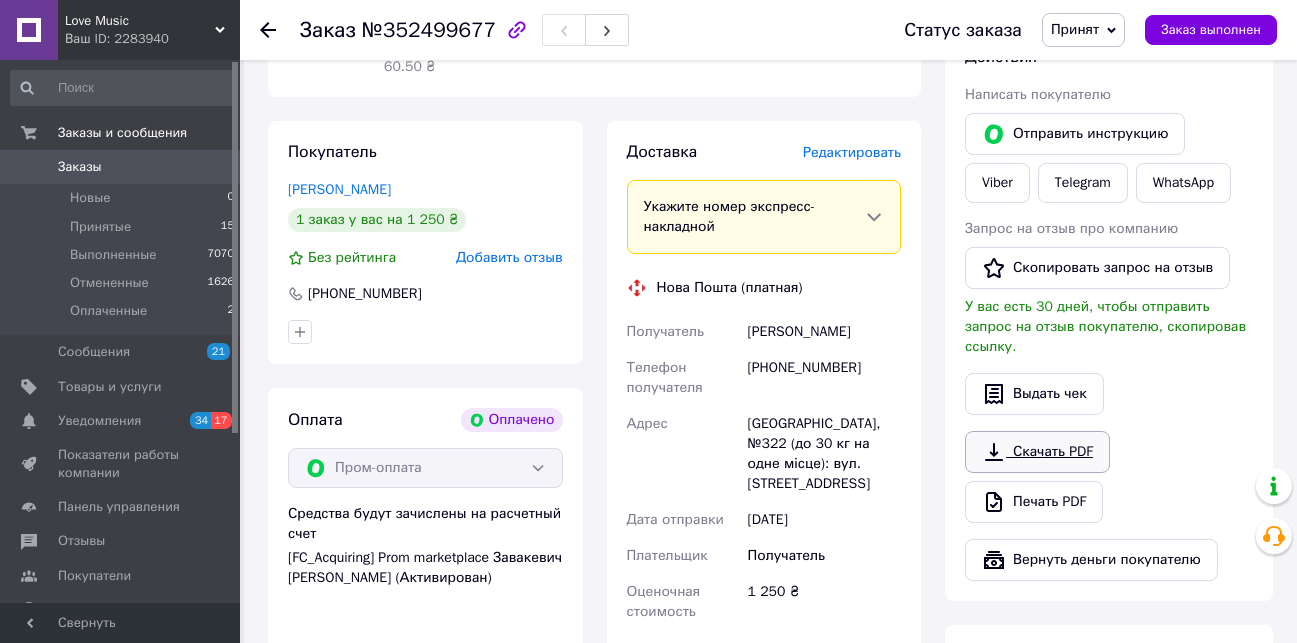 click on "Скачать PDF" at bounding box center (1037, 452) 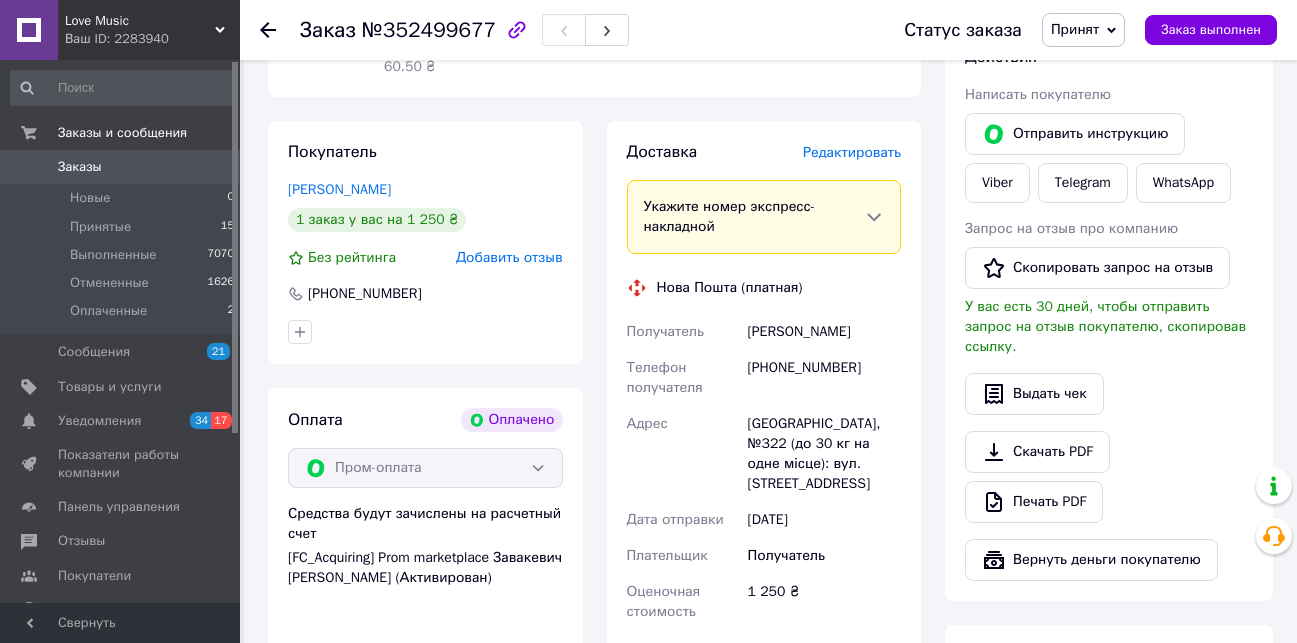 click 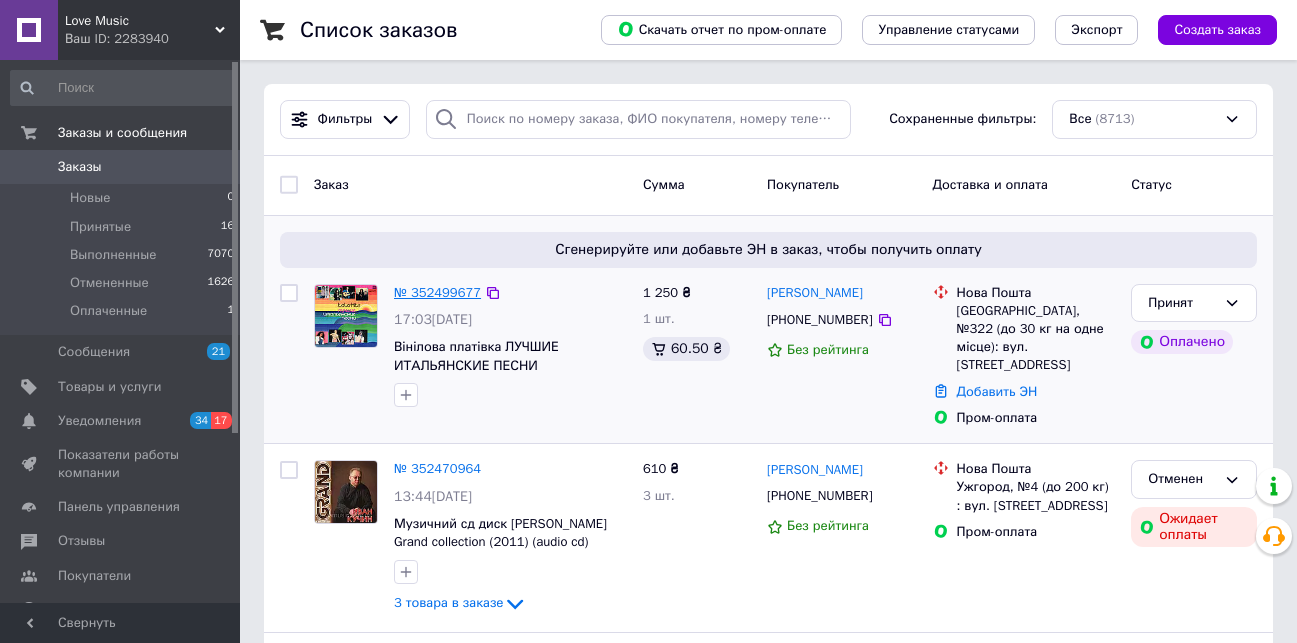 click on "№ 352499677" at bounding box center [437, 292] 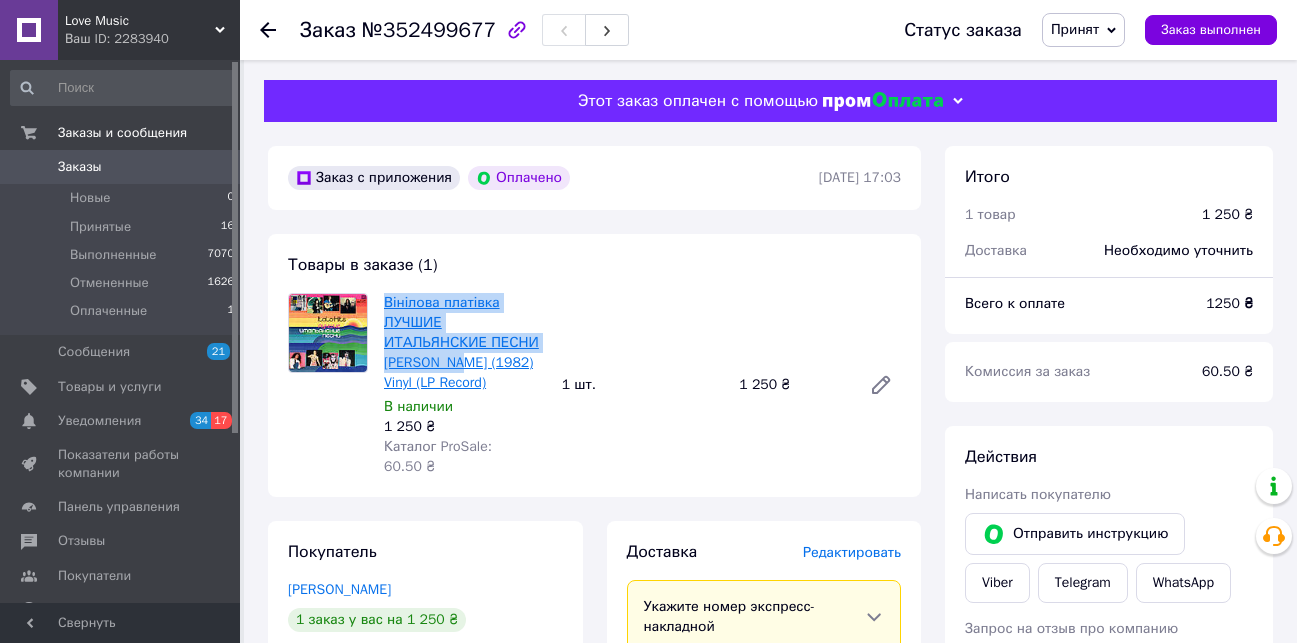drag, startPoint x: 383, startPoint y: 303, endPoint x: 490, endPoint y: 350, distance: 116.86745 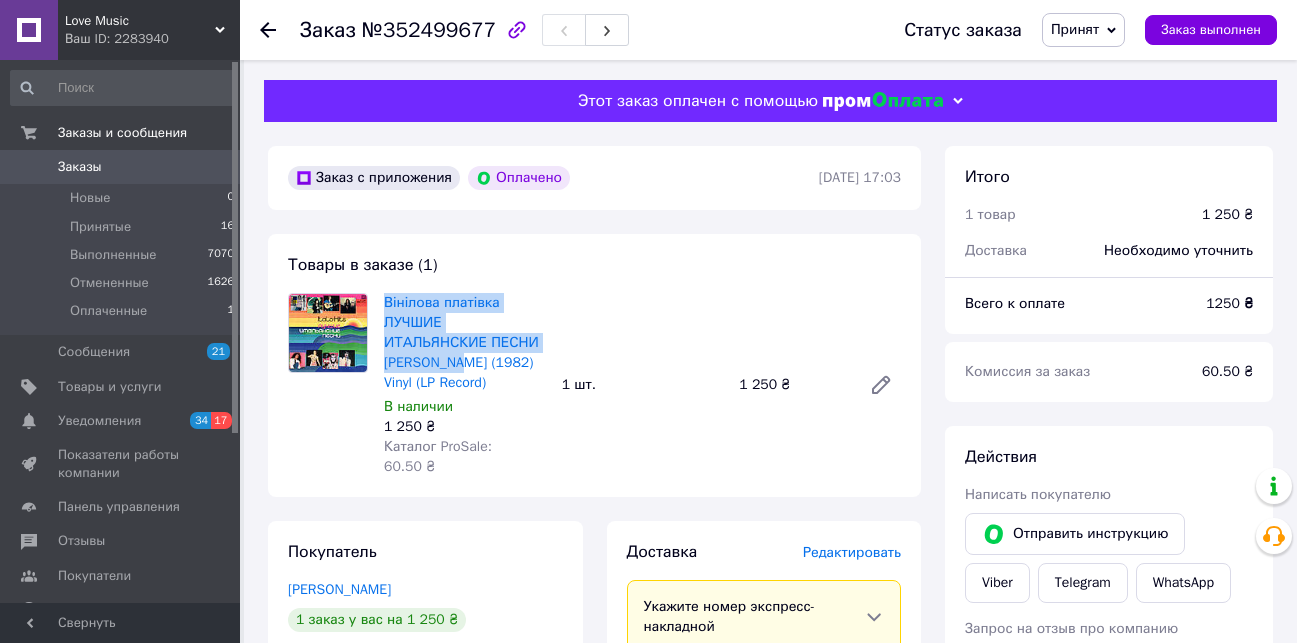 copy on "Вінілова платівка ЛУЧШИЕ ИТАЛЬЯНСКИЕ ПЕСНИ Italo Hits" 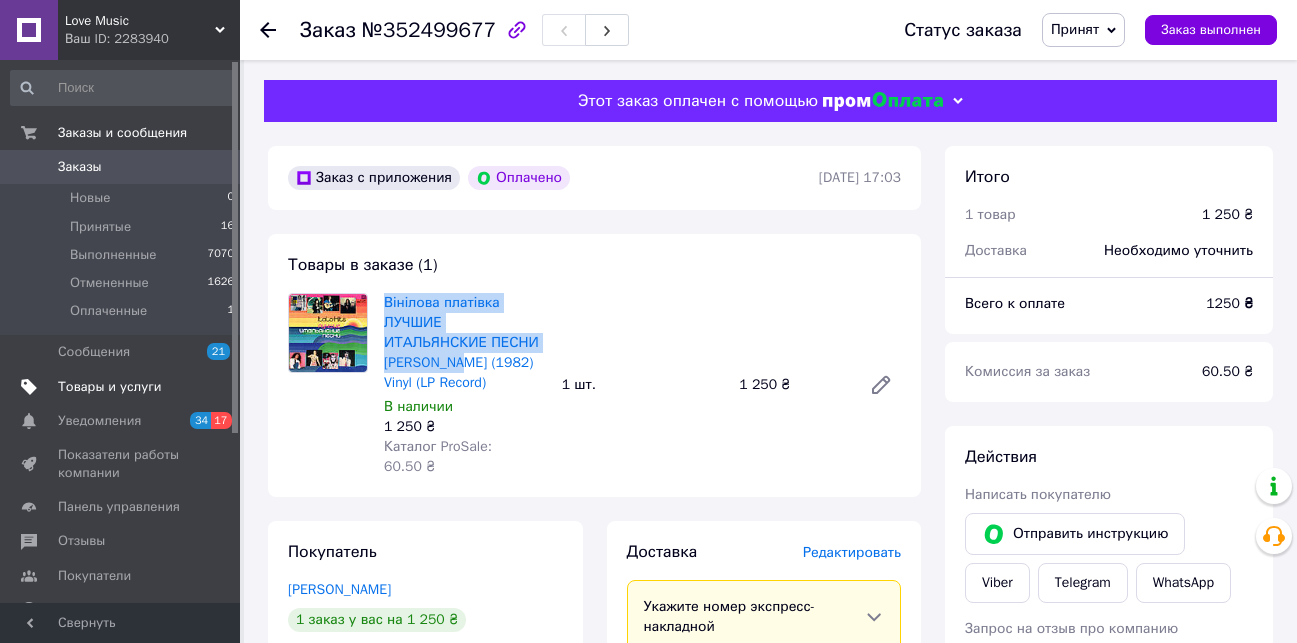 click on "Товары и услуги" at bounding box center [110, 387] 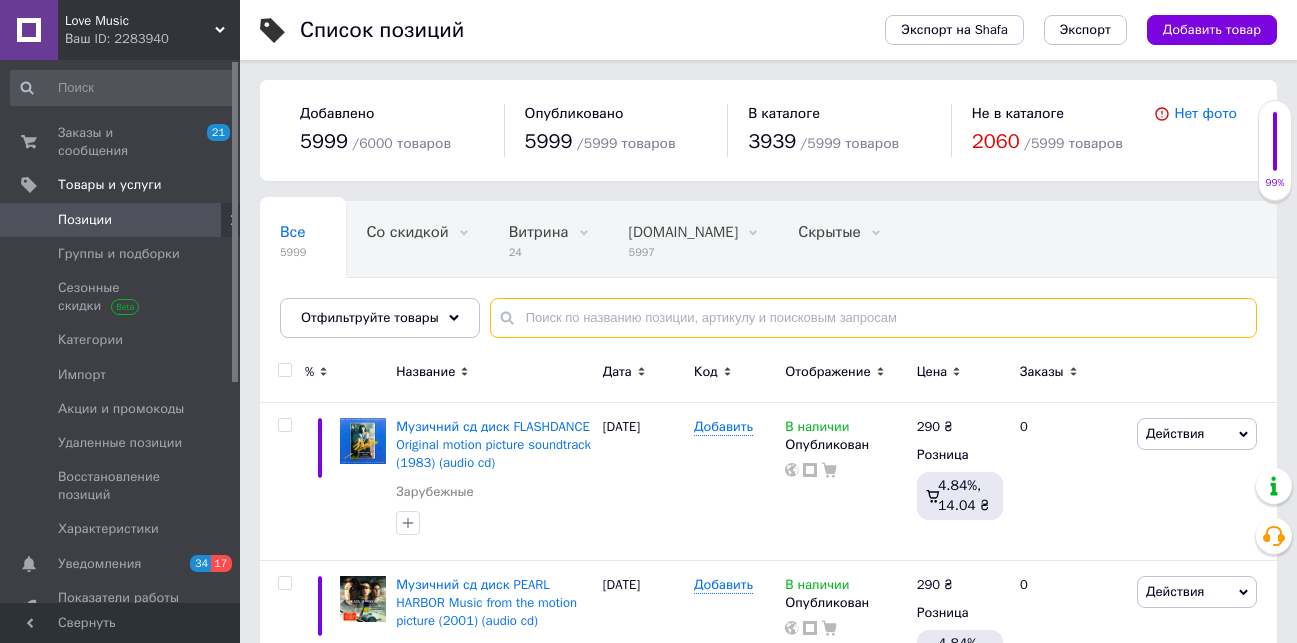click at bounding box center [873, 318] 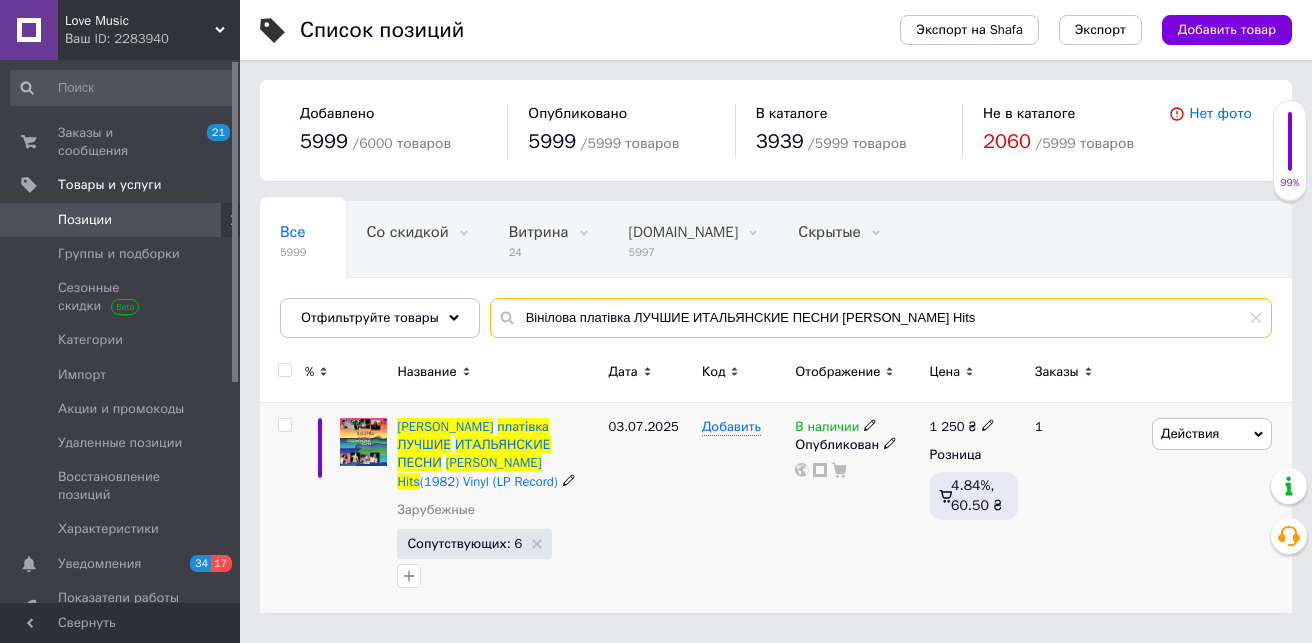 type on "Вінілова платівка ЛУЧШИЕ ИТАЛЬЯНСКИЕ ПЕСНИ Italo Hits" 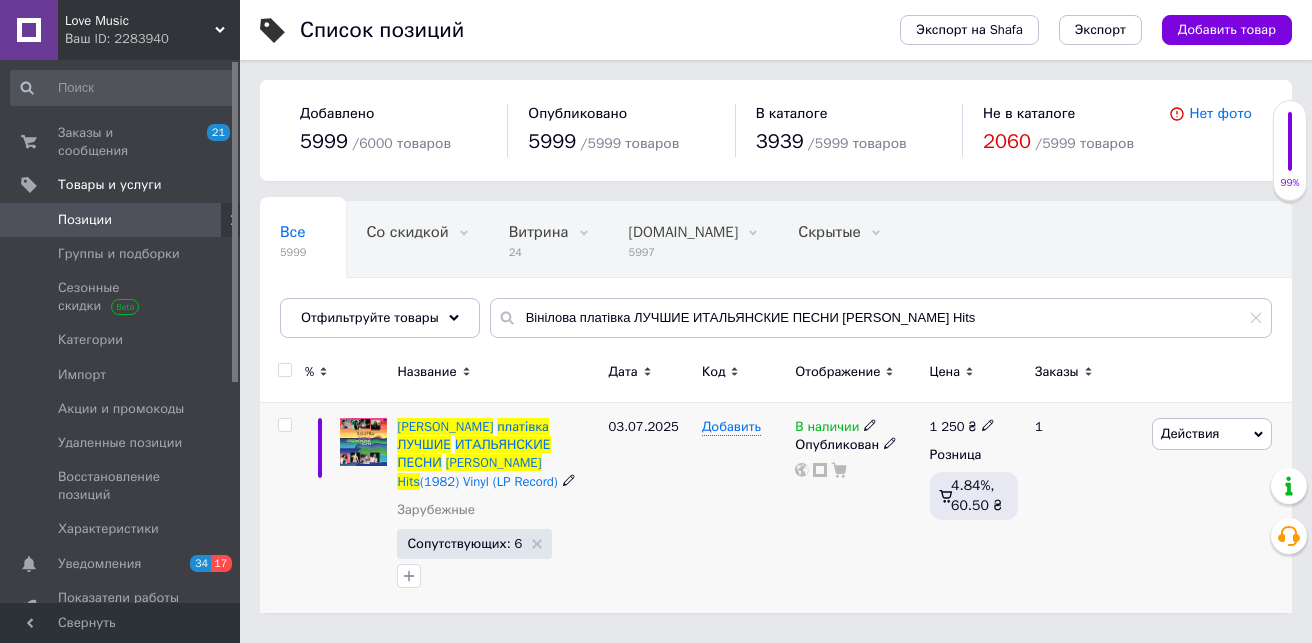 click 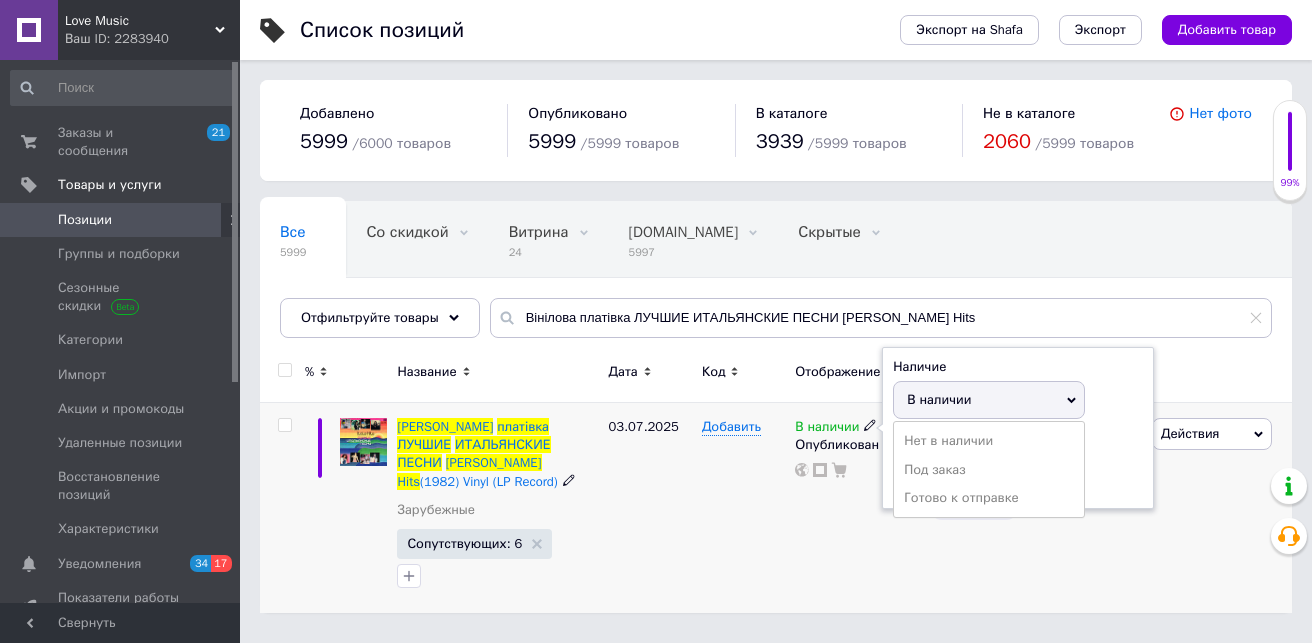 click on "Нет в наличии" at bounding box center (989, 441) 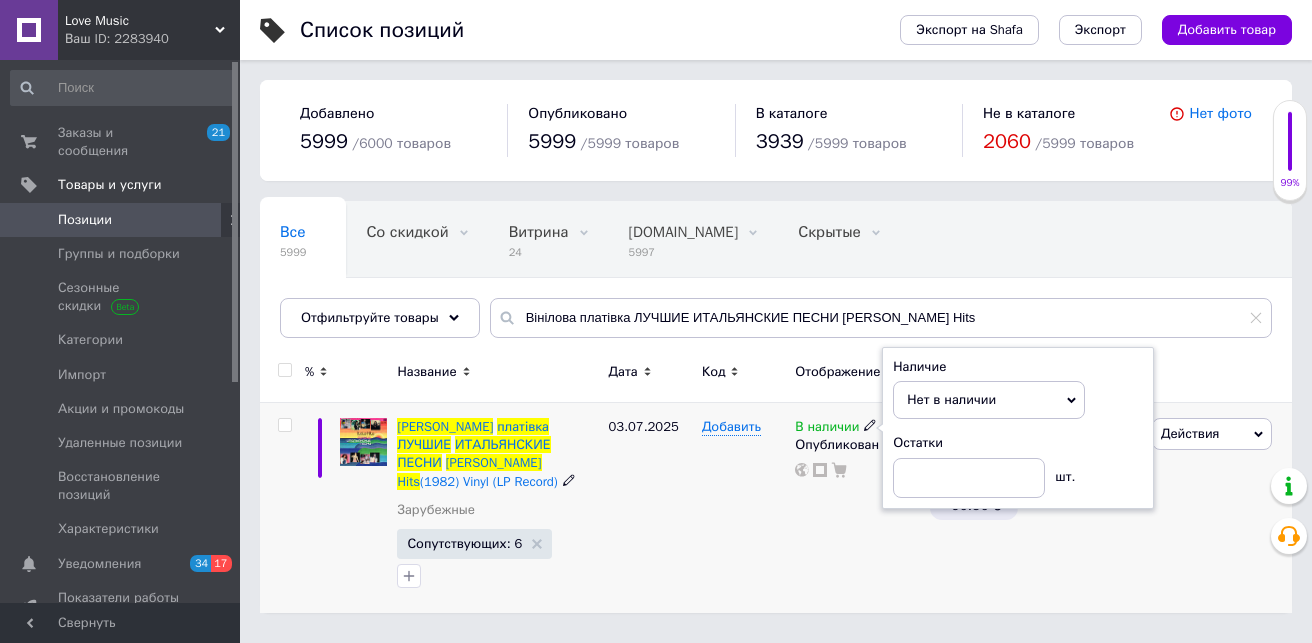click on "Добавить" at bounding box center (743, 508) 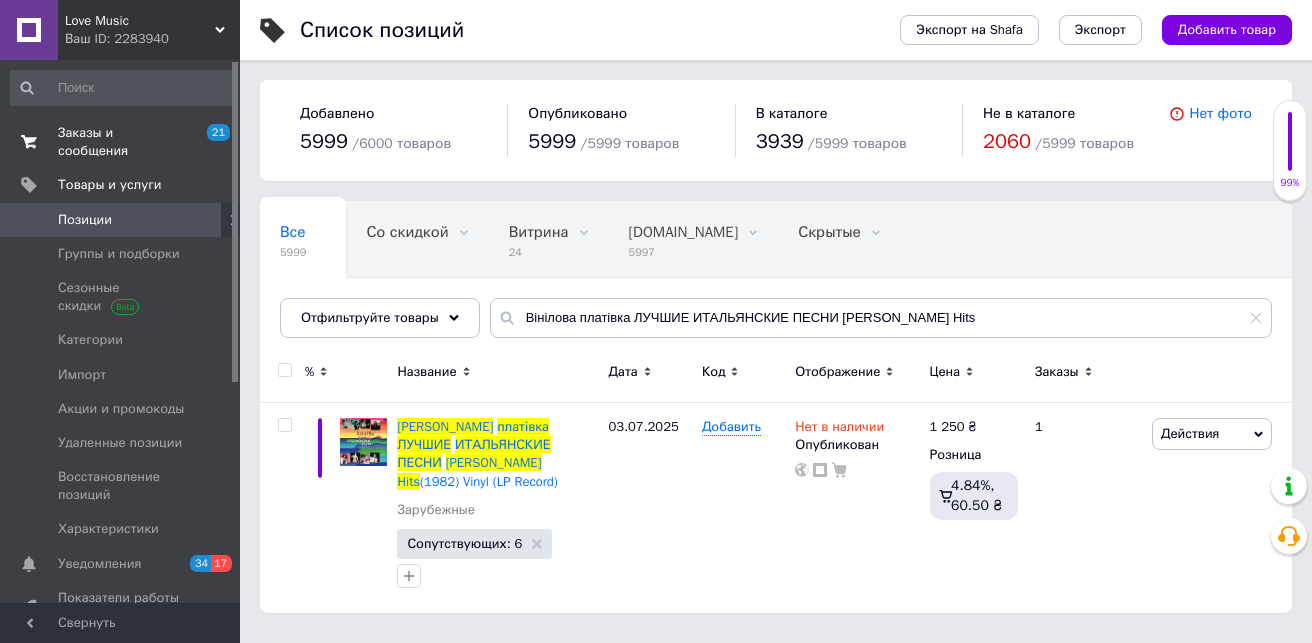 click on "Заказы и сообщения" at bounding box center (121, 142) 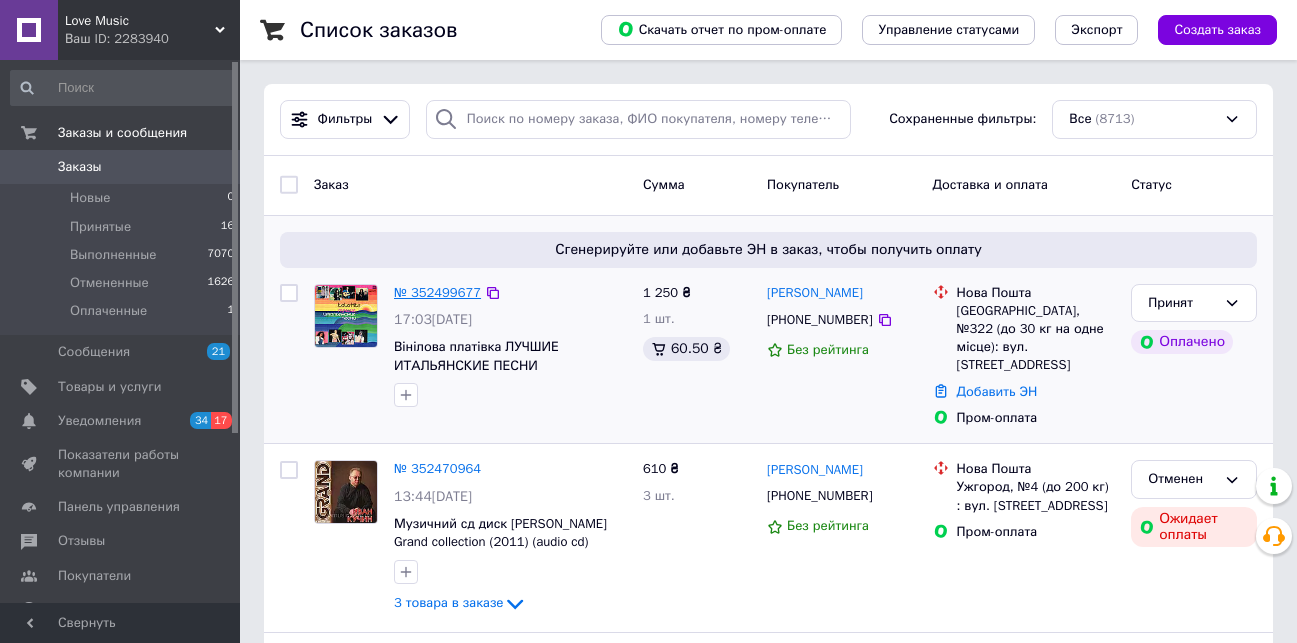 click on "№ 352499677" at bounding box center [437, 292] 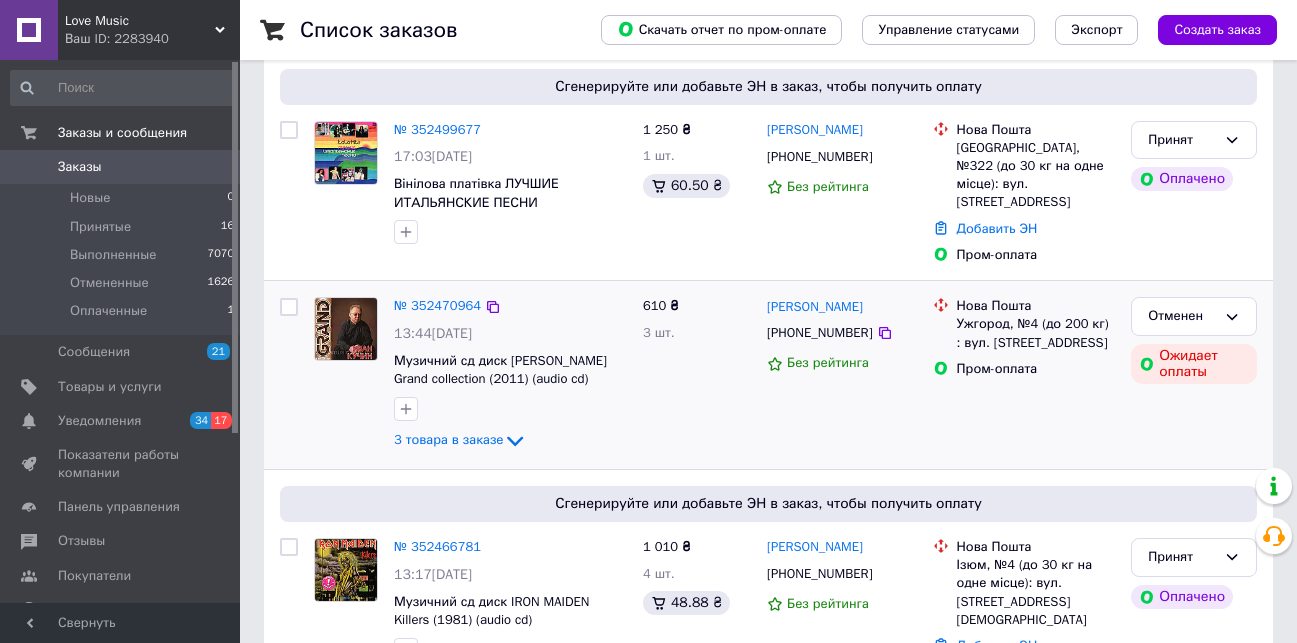 scroll, scrollTop: 0, scrollLeft: 0, axis: both 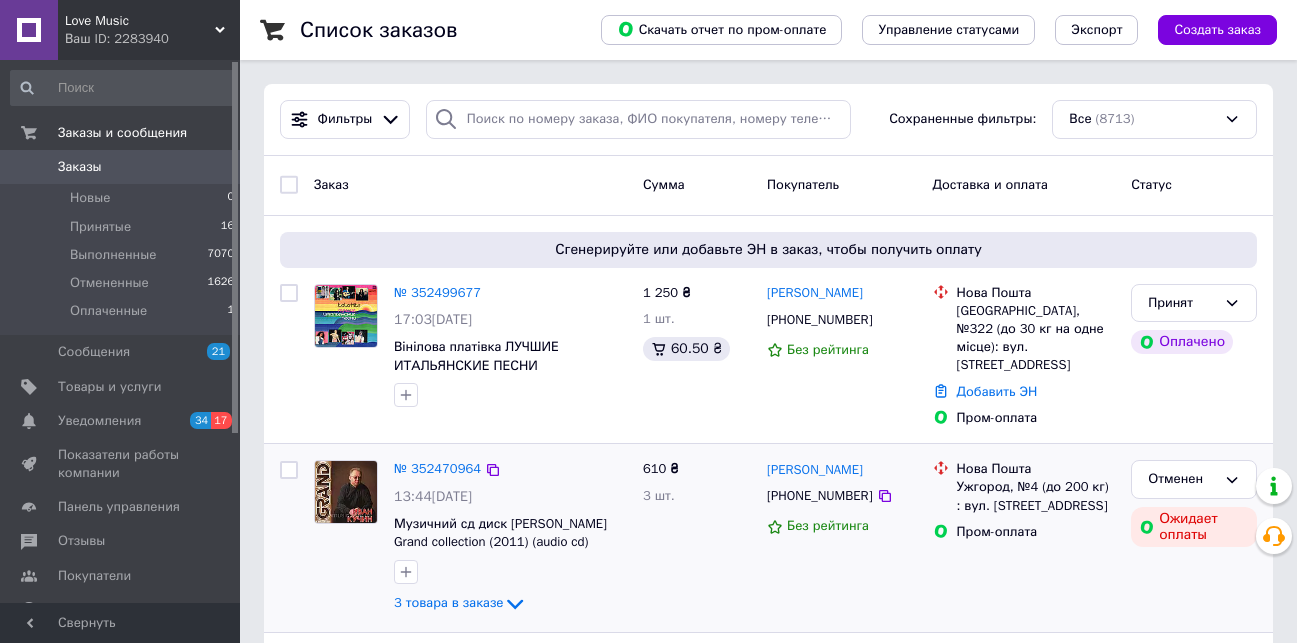click on "Сгенерируйте или добавьте ЭН в заказ, чтобы получить оплату № 352499677 17:03, 13.07.2025 Вінілова платівка ЛУЧШИЕ ИТАЛЬЯНСКИЕ ПЕСНИ Italo Hits (1982) Vinyl (LP Record) 1 250 ₴ 1 шт. 60.50 ₴ Денис Пєсков +380636490781 Без рейтинга Нова Пошта Київ, №322 (до 30 кг на одне місце): вул. Велика Васильківська, 65А Добавить ЭН Пром-оплата Принят Оплачено" at bounding box center (768, 330) 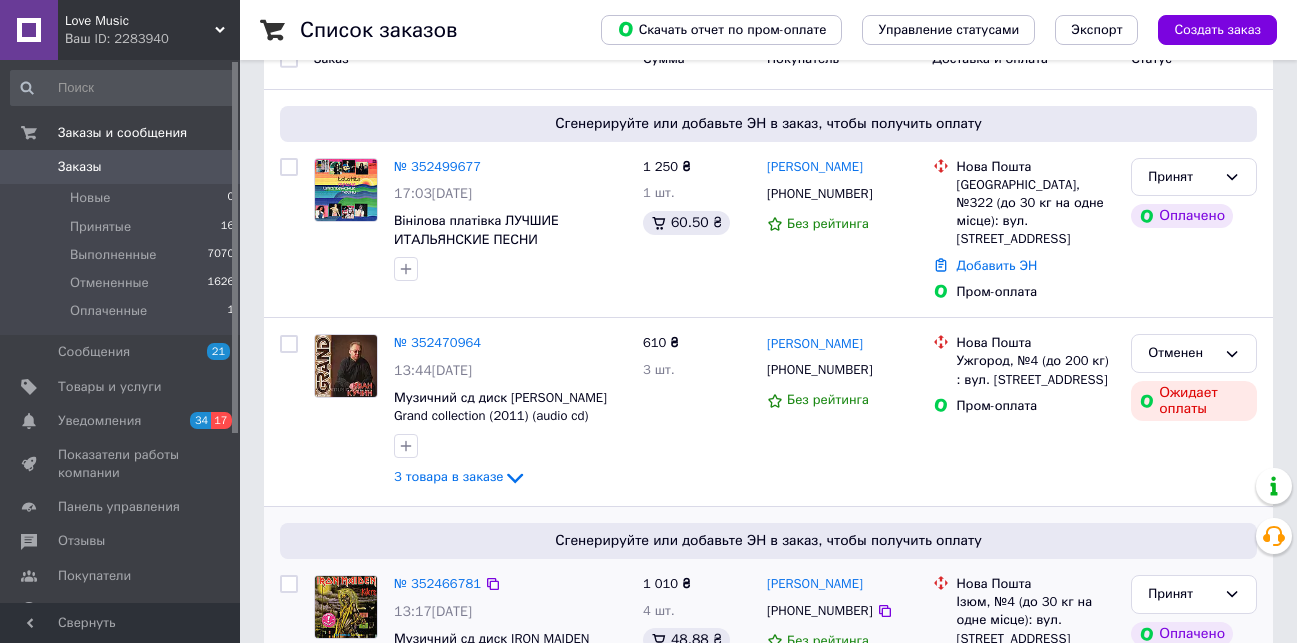 scroll, scrollTop: 0, scrollLeft: 0, axis: both 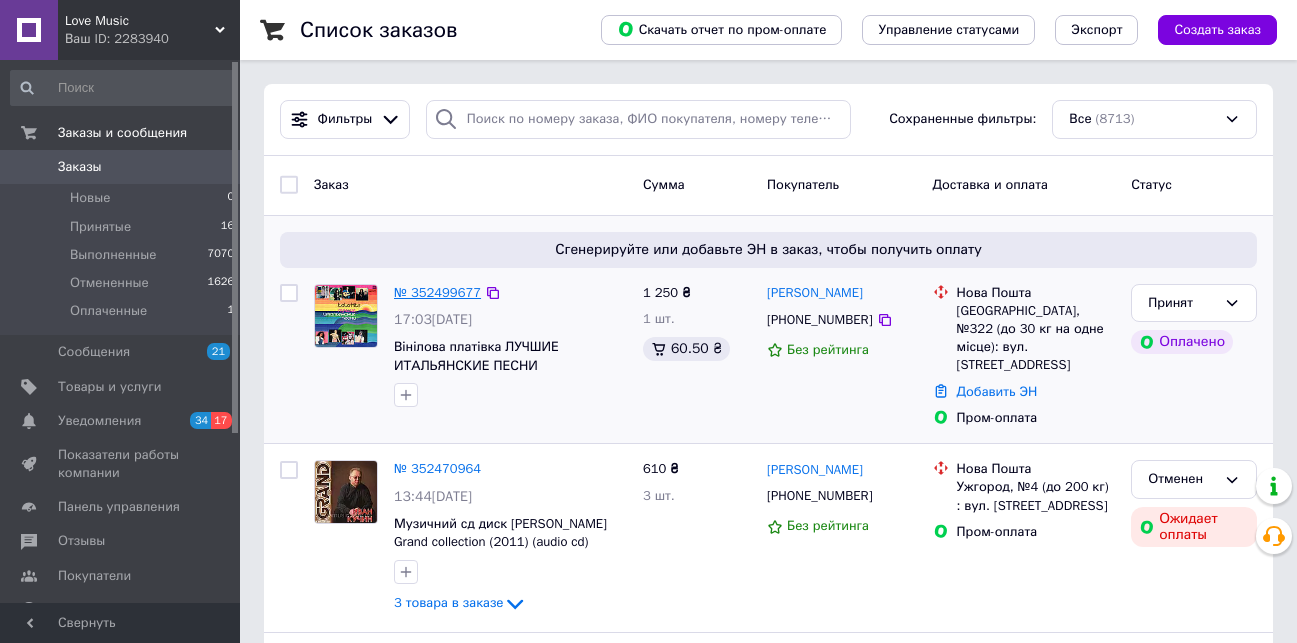 click on "№ 352499677" at bounding box center (437, 292) 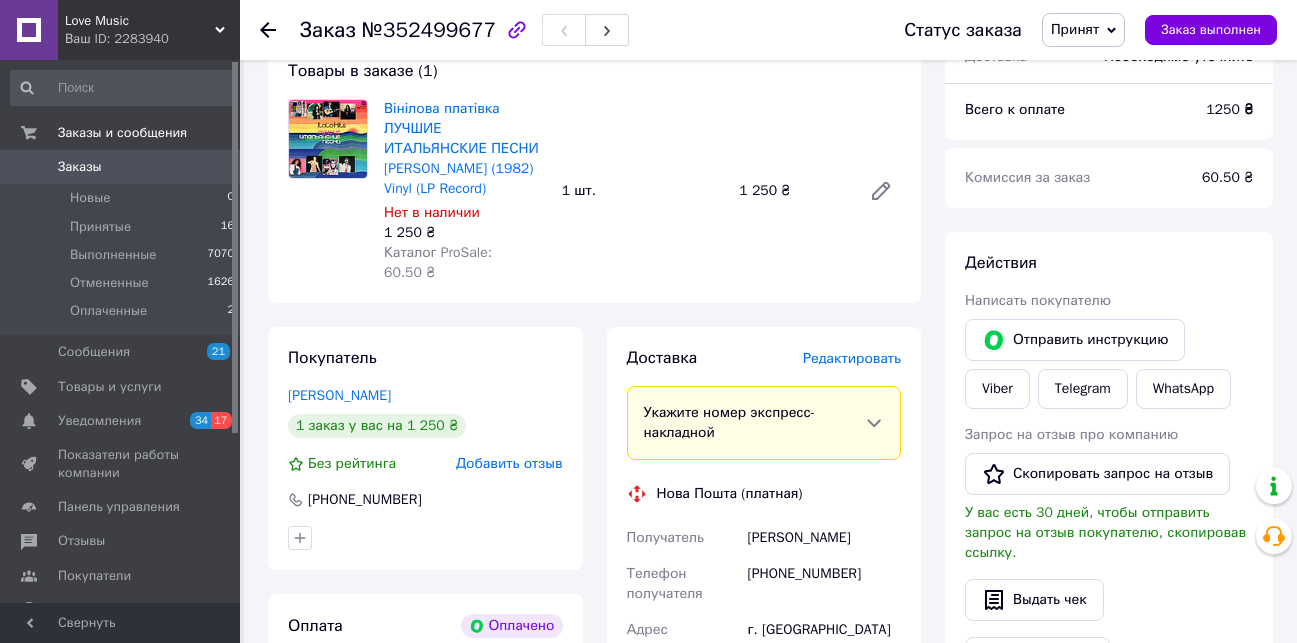 scroll, scrollTop: 200, scrollLeft: 0, axis: vertical 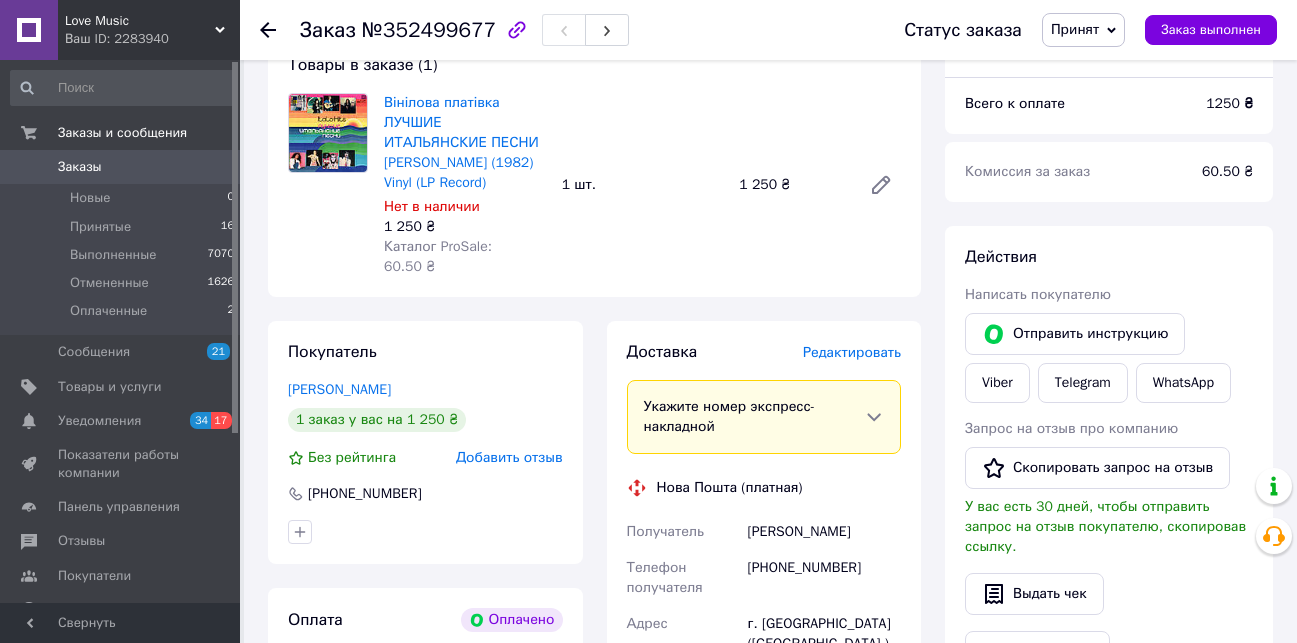 click 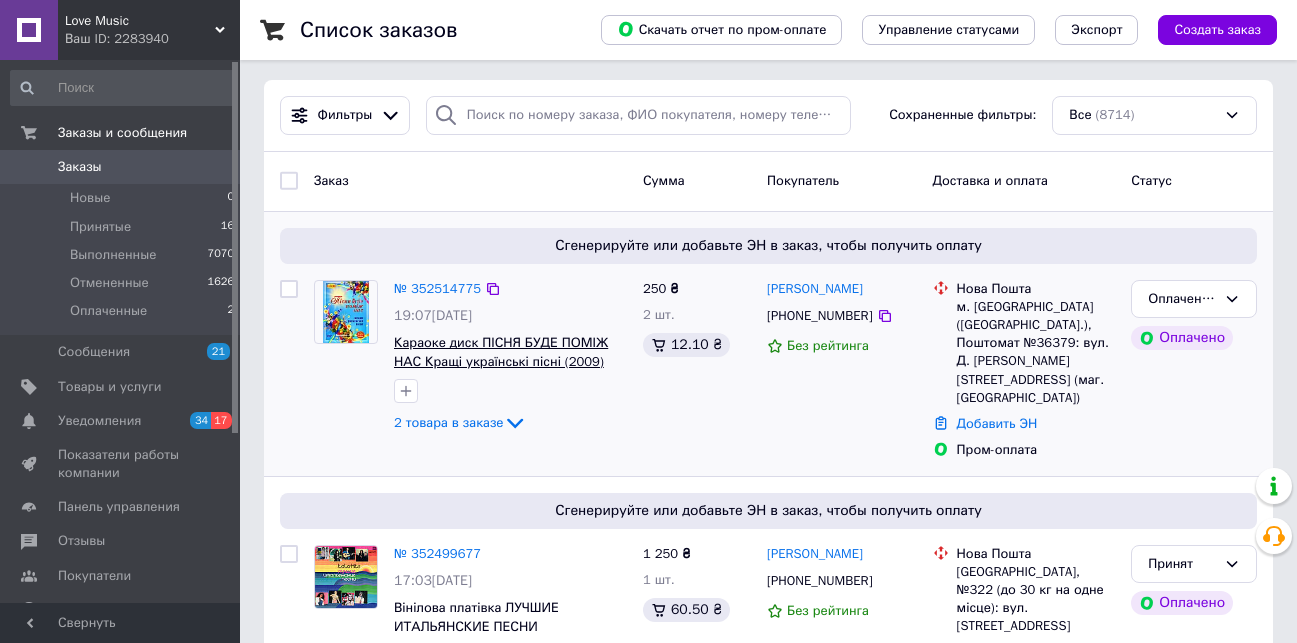 scroll, scrollTop: 0, scrollLeft: 0, axis: both 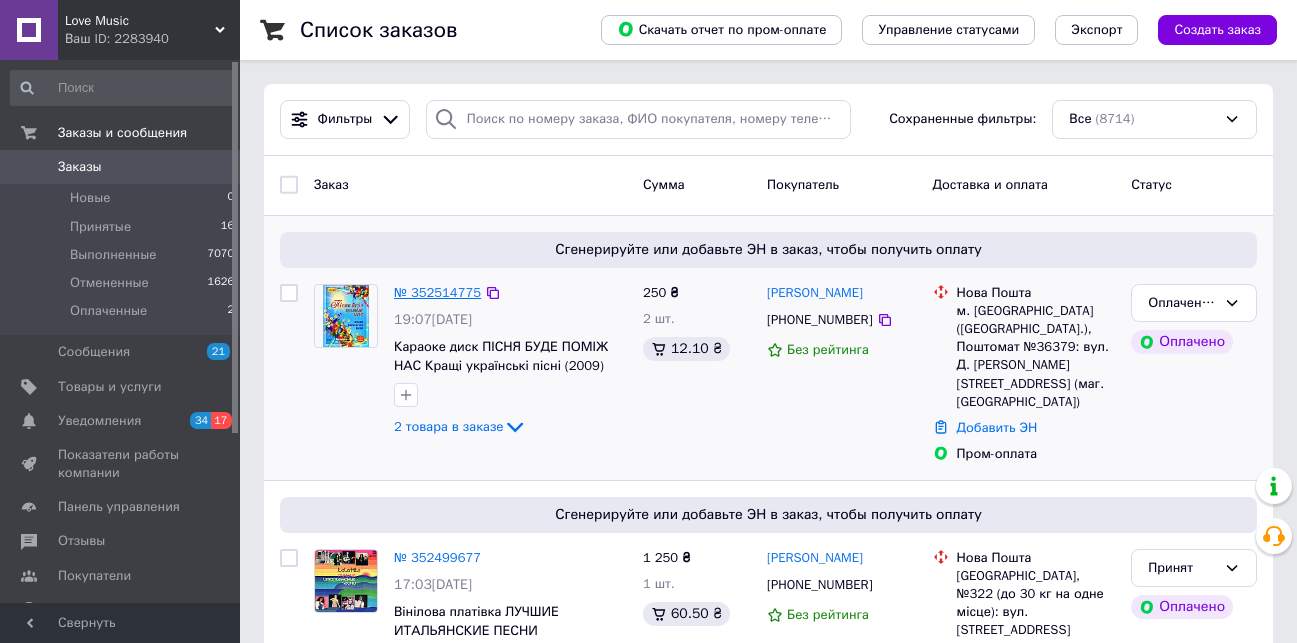 click on "№ 352514775" at bounding box center (437, 292) 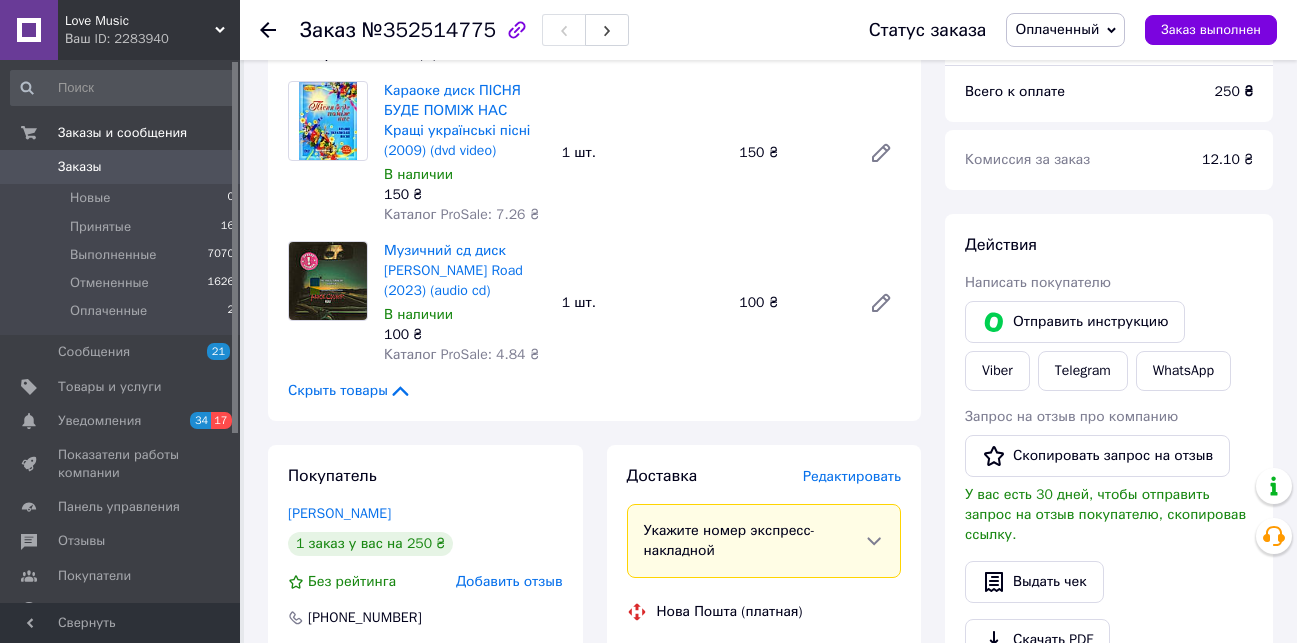 scroll, scrollTop: 200, scrollLeft: 0, axis: vertical 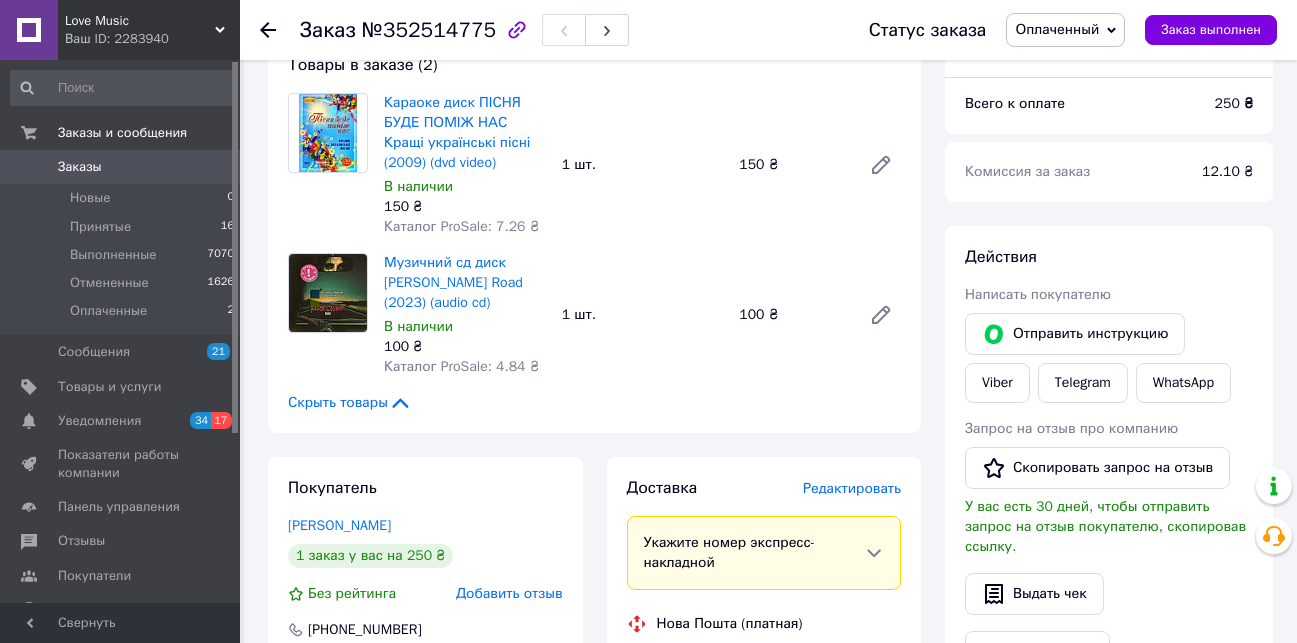 click on "Оплаченный" at bounding box center [1057, 29] 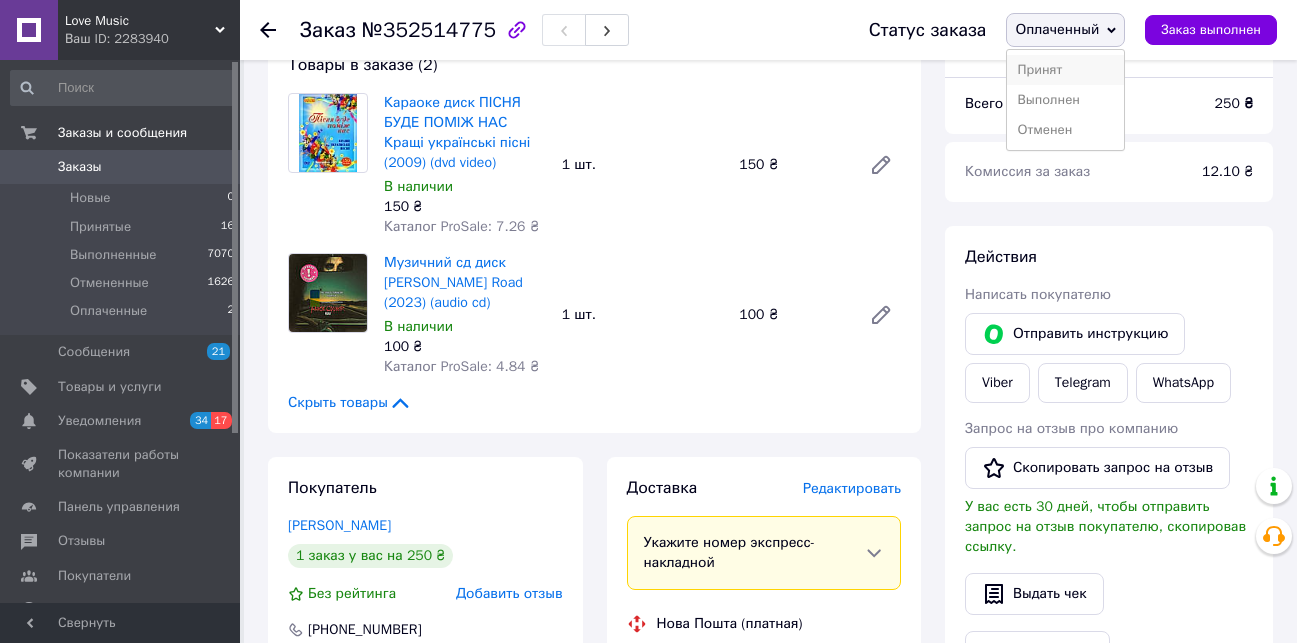 click on "Принят" at bounding box center [1065, 70] 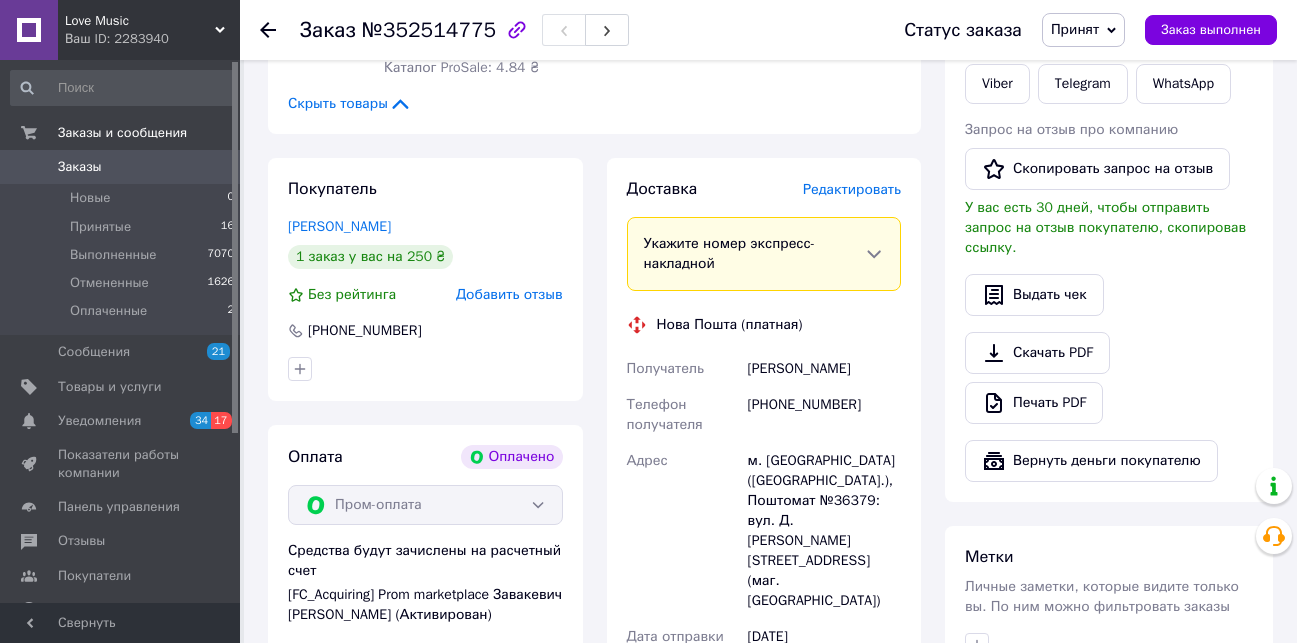scroll, scrollTop: 600, scrollLeft: 0, axis: vertical 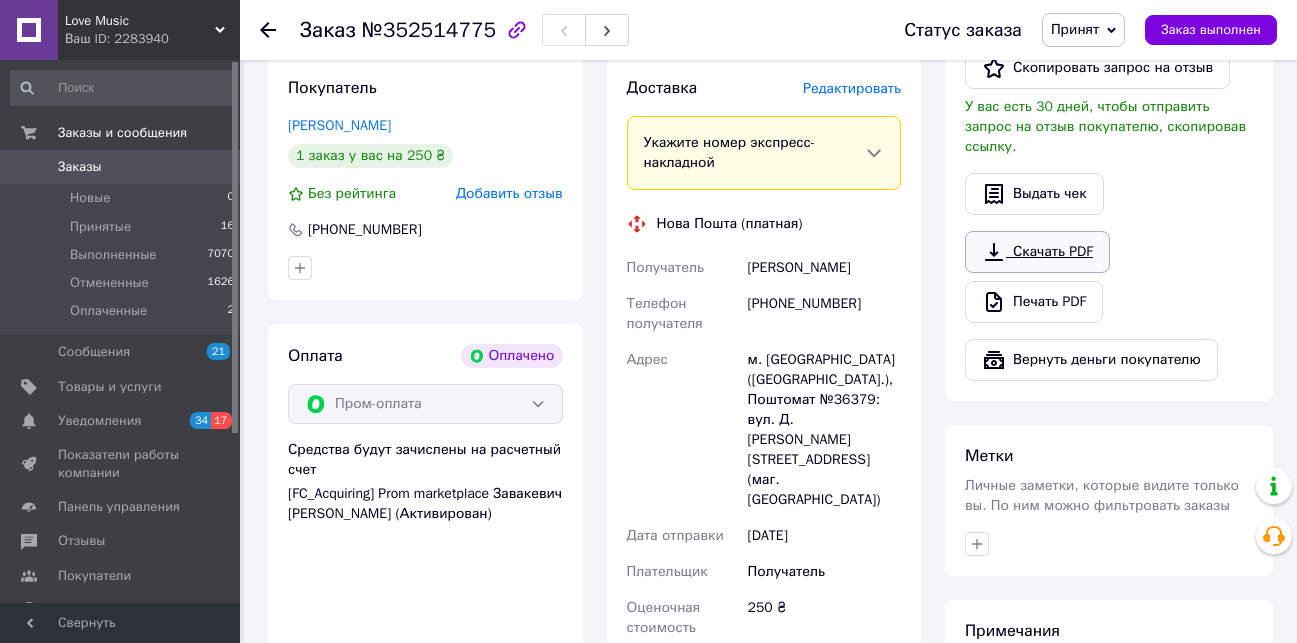 click on "Скачать PDF" at bounding box center [1037, 252] 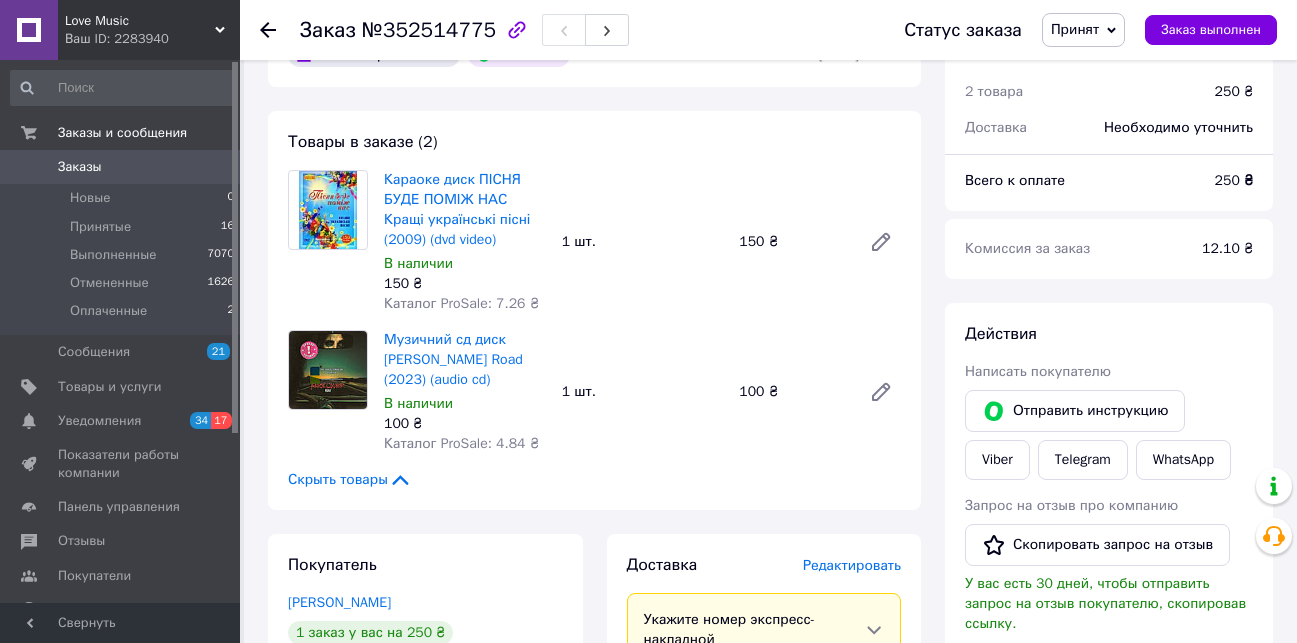 scroll, scrollTop: 200, scrollLeft: 0, axis: vertical 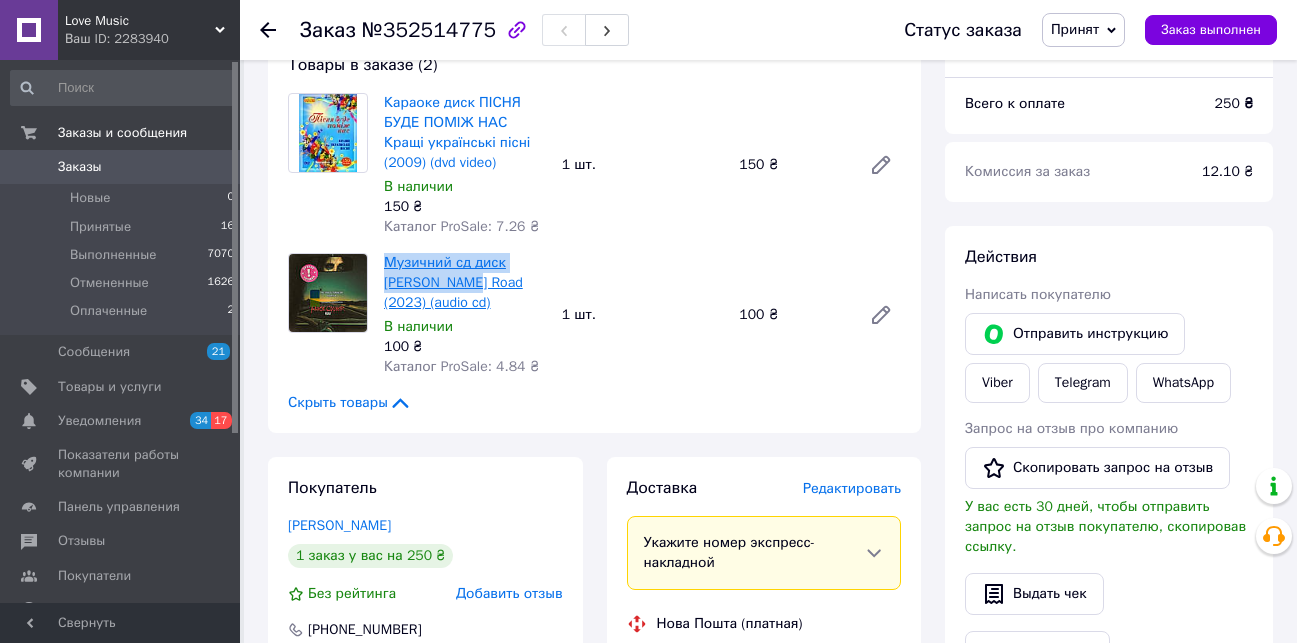 drag, startPoint x: 386, startPoint y: 262, endPoint x: 436, endPoint y: 287, distance: 55.9017 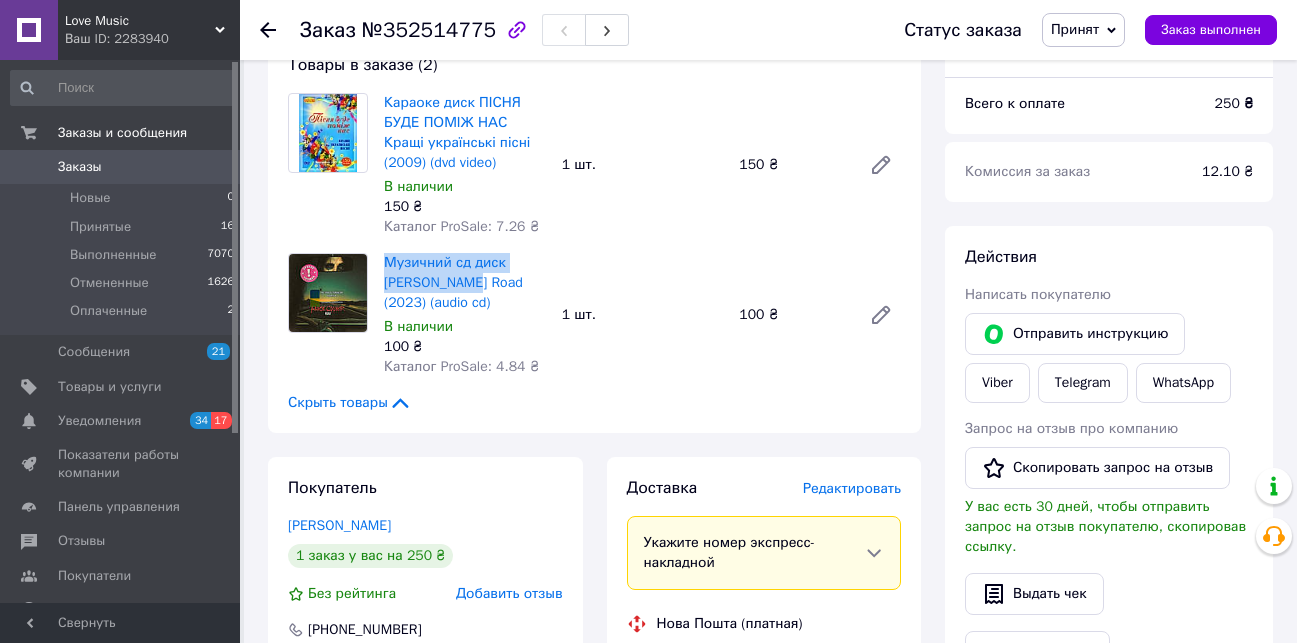 copy on "Музичний сд диск ALICE COOPER" 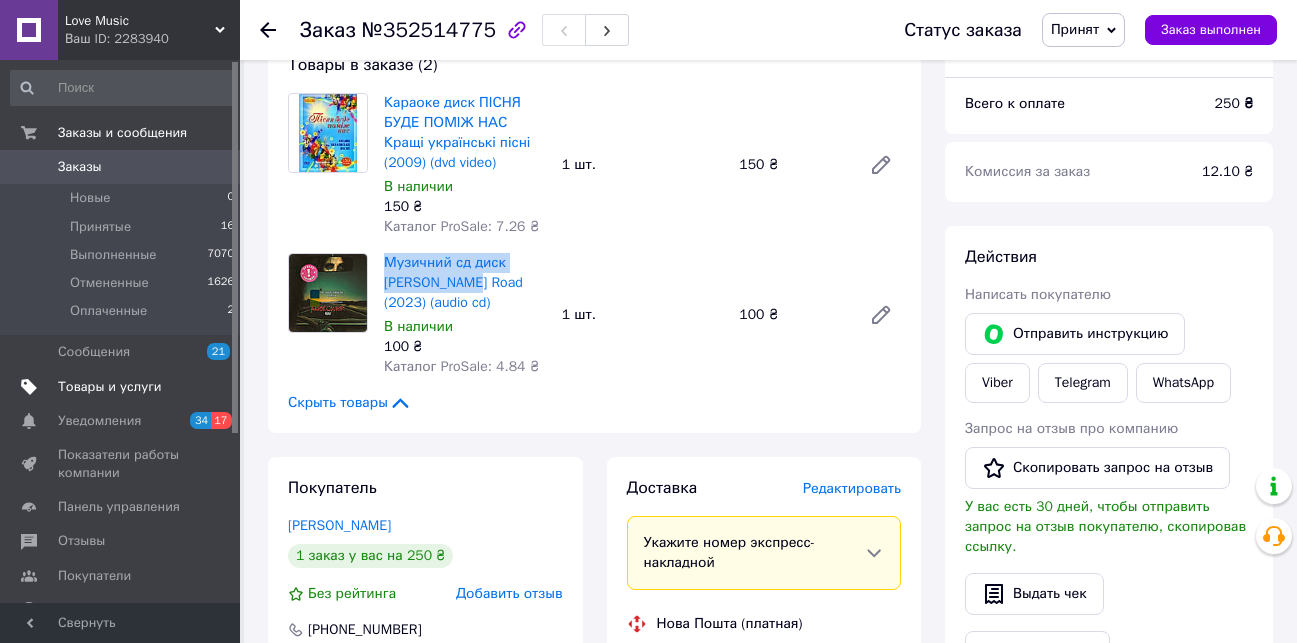 click on "Товары и услуги" at bounding box center [110, 387] 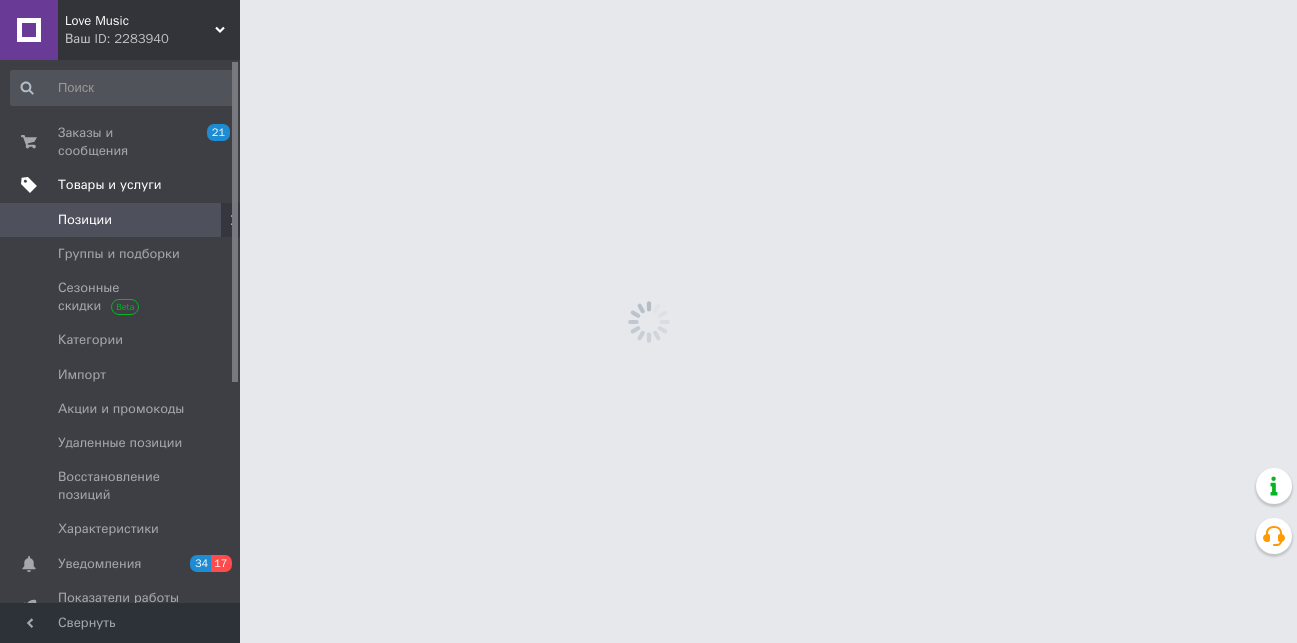 scroll, scrollTop: 0, scrollLeft: 0, axis: both 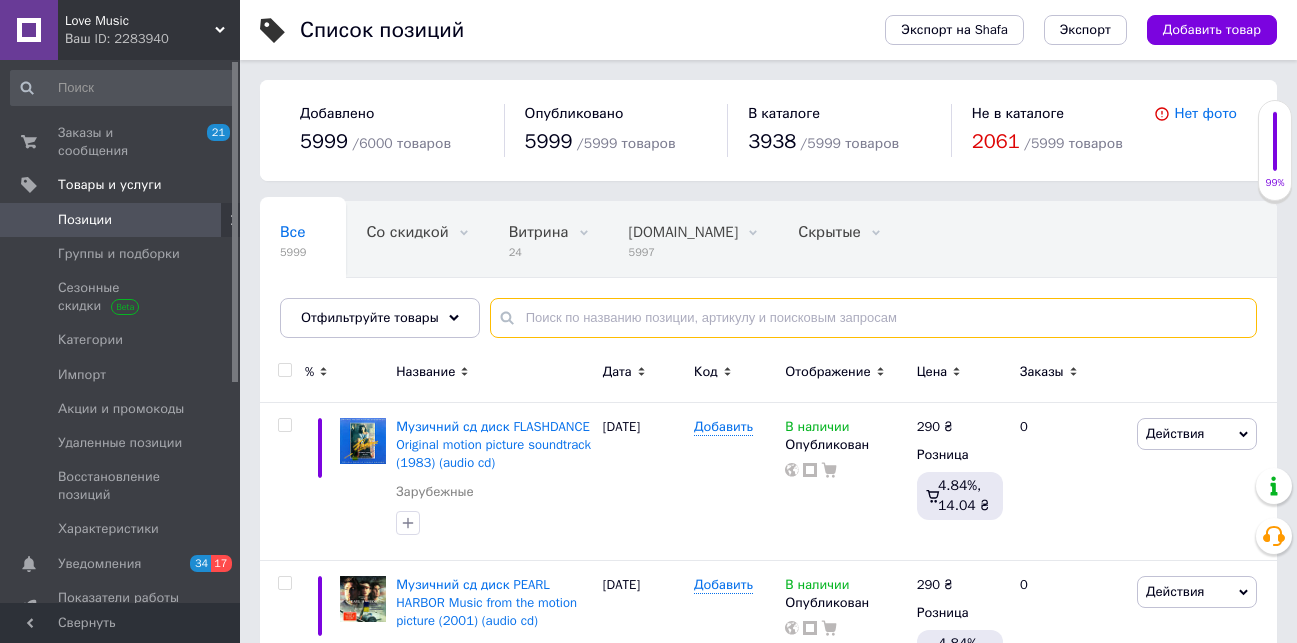 click at bounding box center (873, 318) 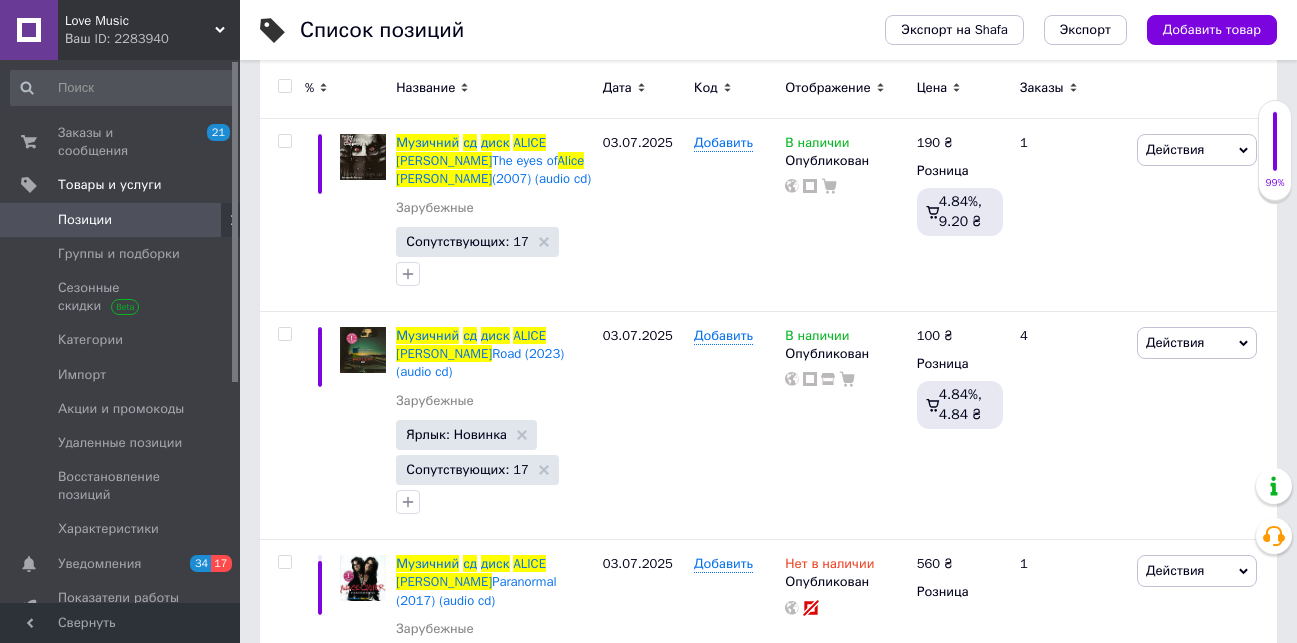 scroll, scrollTop: 300, scrollLeft: 0, axis: vertical 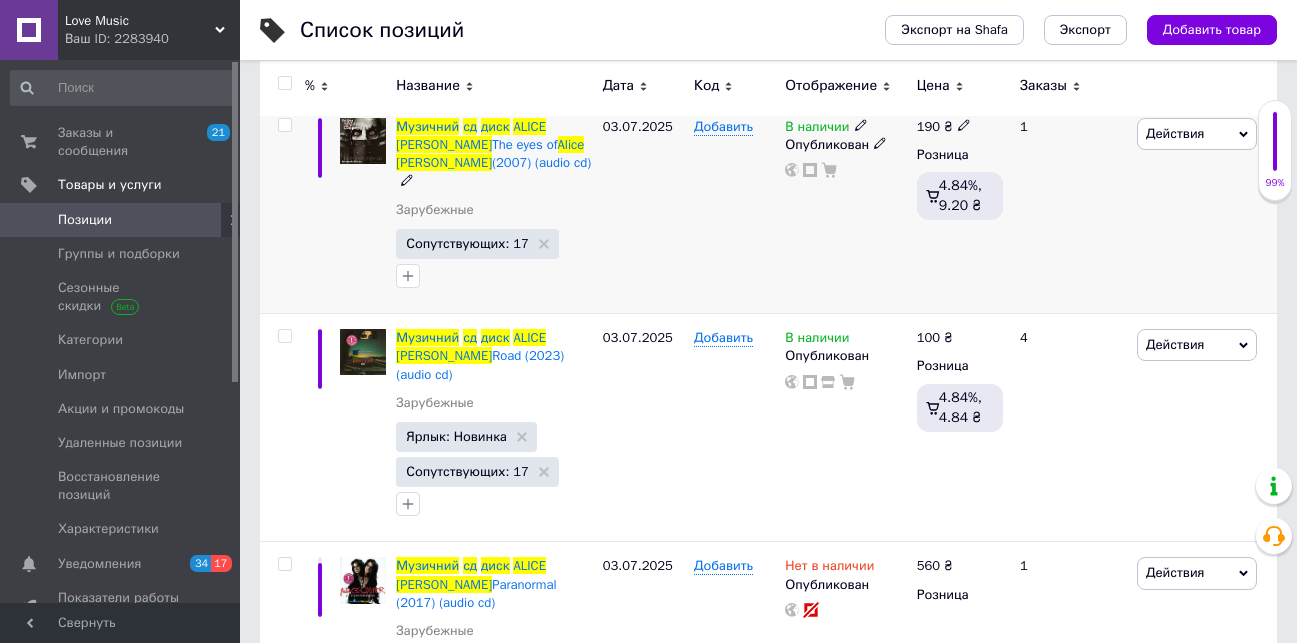 type on "Музичний сд диск ALICE COOPER" 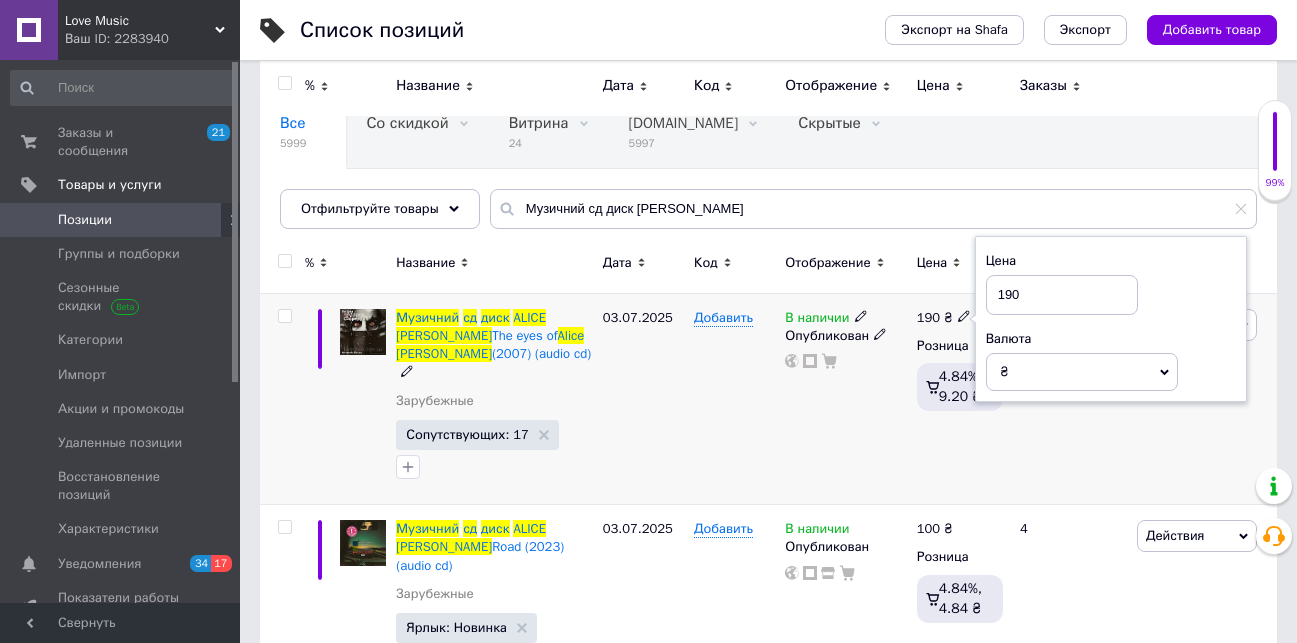 scroll, scrollTop: 100, scrollLeft: 0, axis: vertical 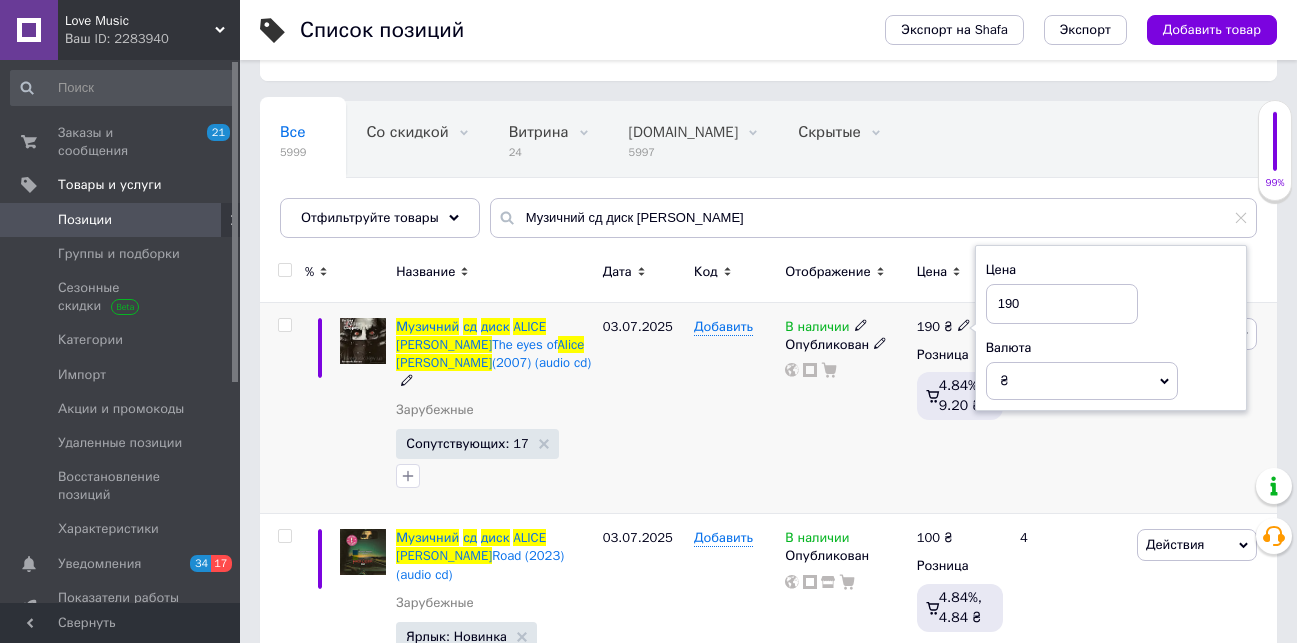 drag, startPoint x: 1010, startPoint y: 304, endPoint x: 977, endPoint y: 310, distance: 33.54102 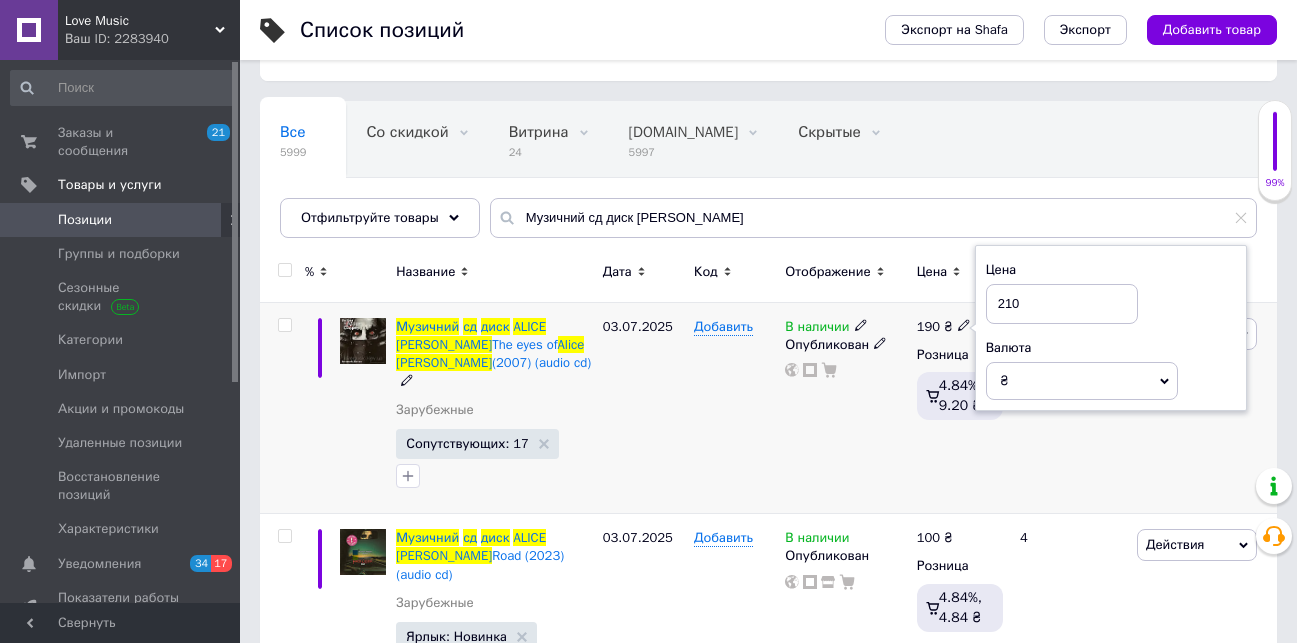 type on "210" 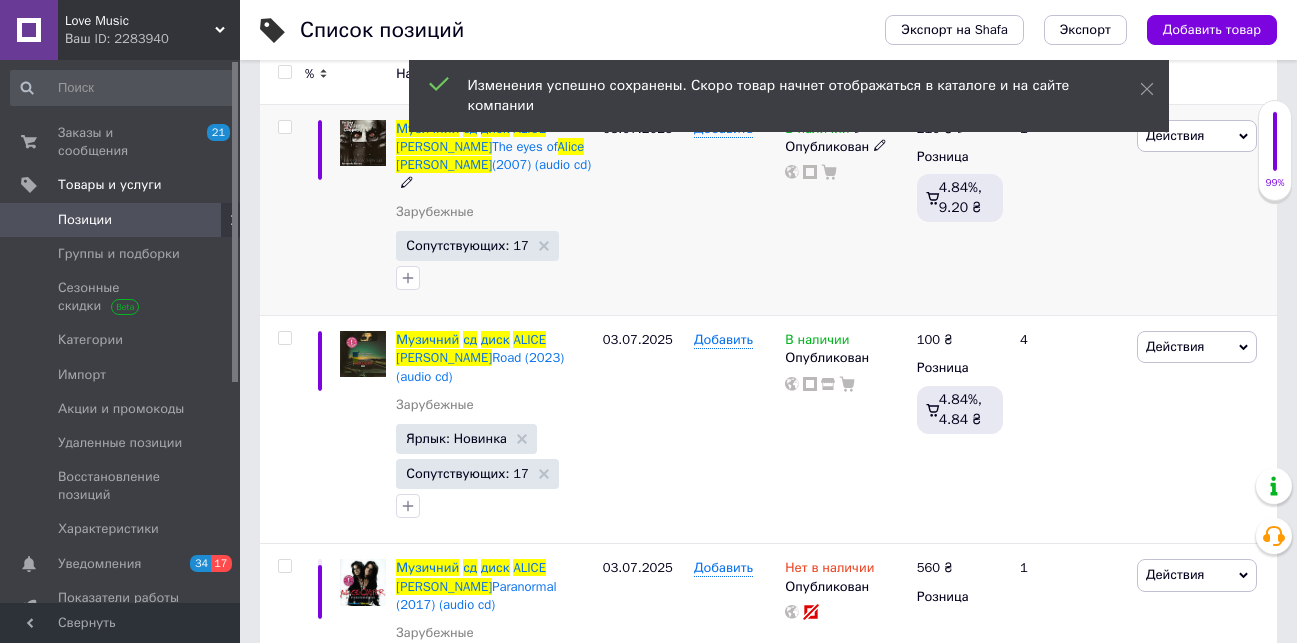 scroll, scrollTop: 300, scrollLeft: 0, axis: vertical 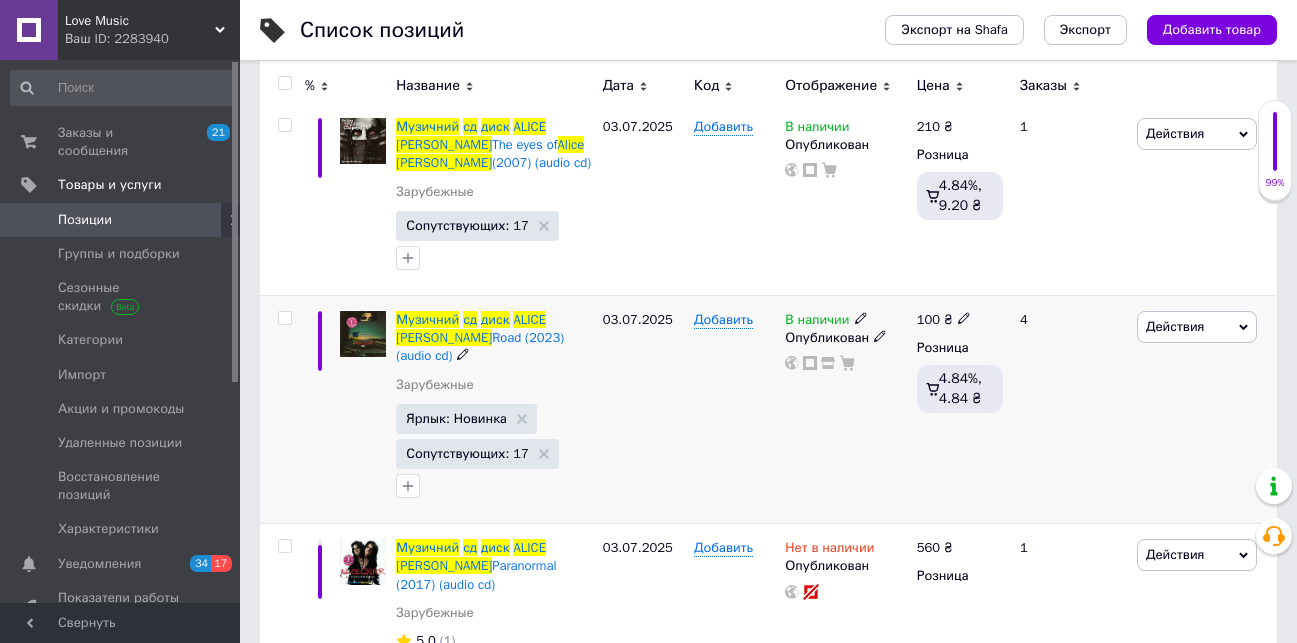 click 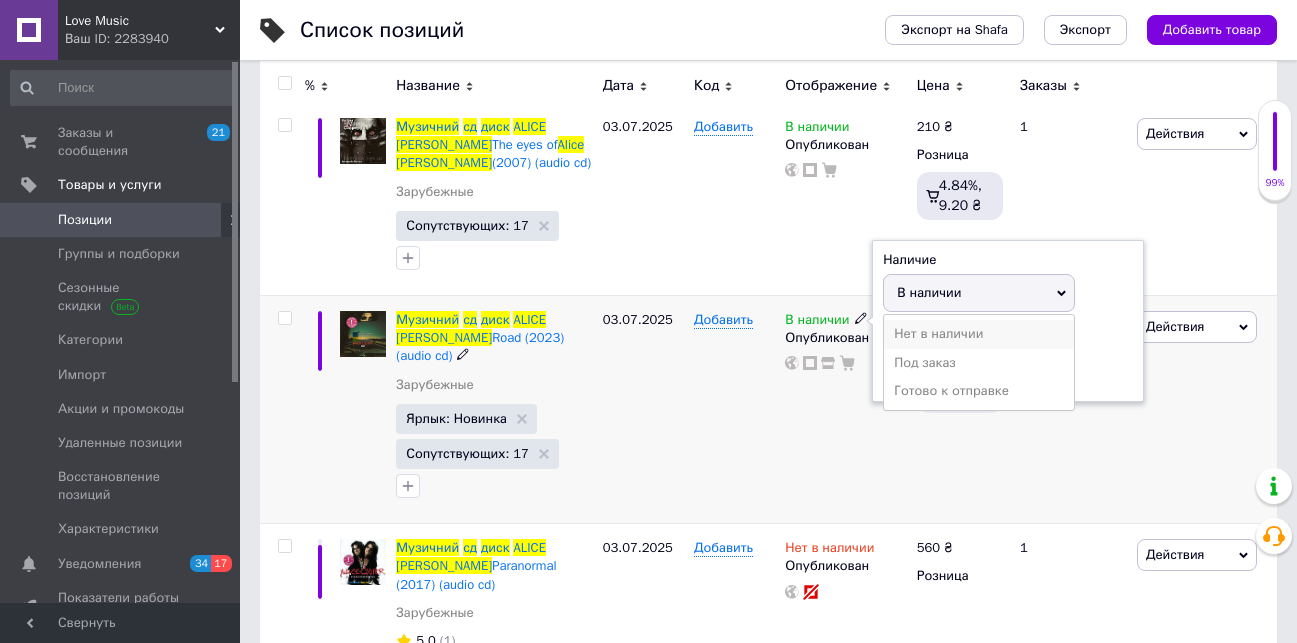 click on "Нет в наличии" at bounding box center [979, 334] 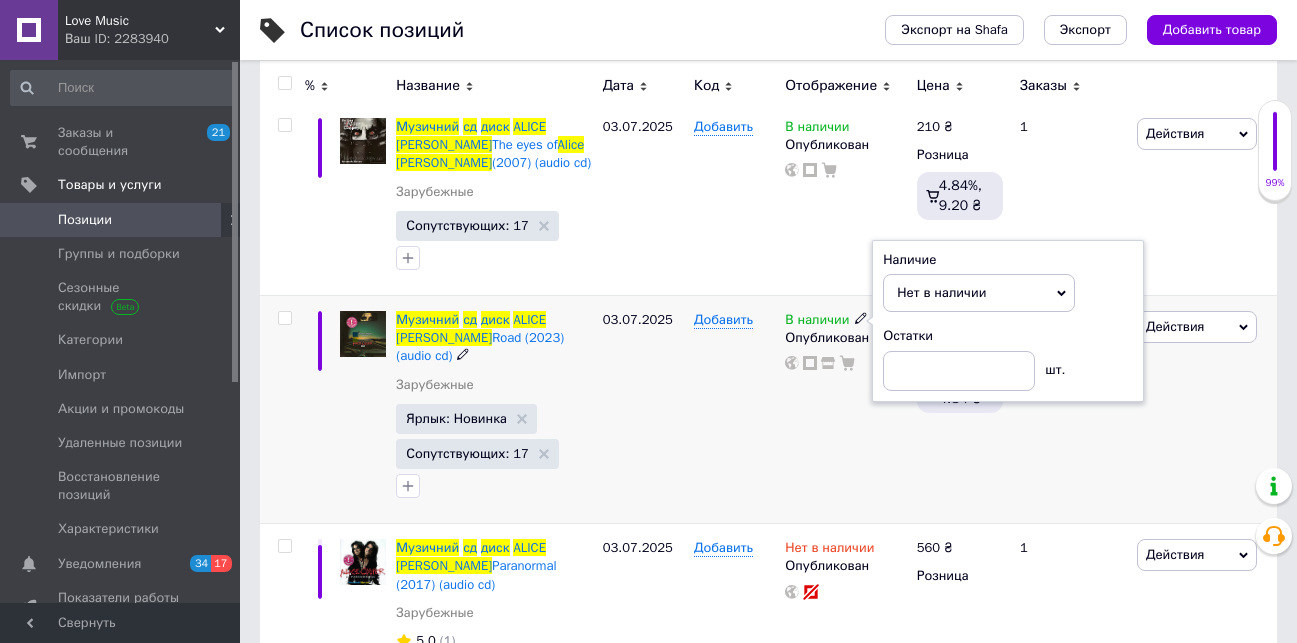 click on "Добавить" at bounding box center [734, 410] 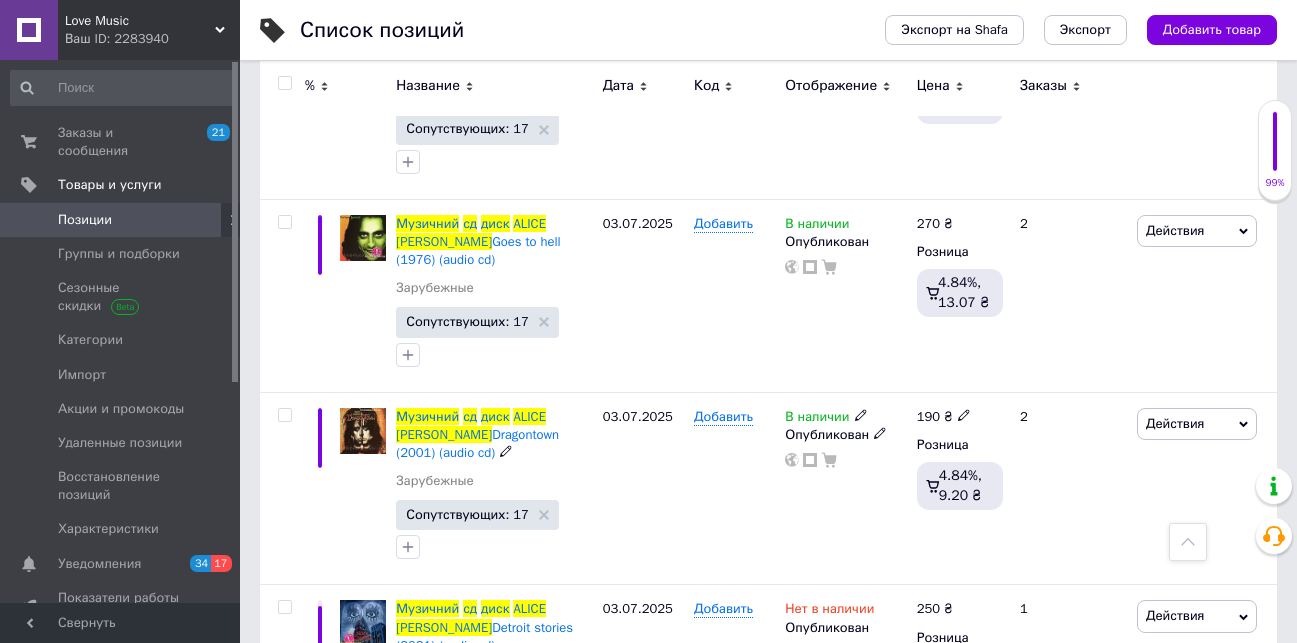 scroll, scrollTop: 2300, scrollLeft: 0, axis: vertical 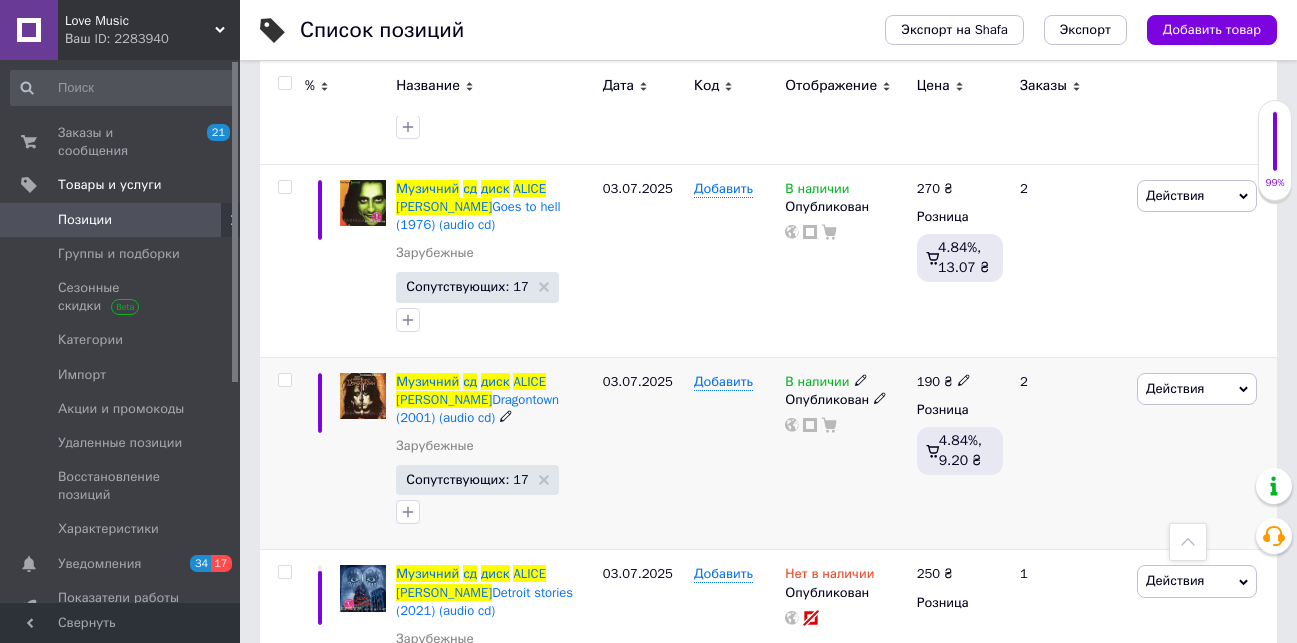 click 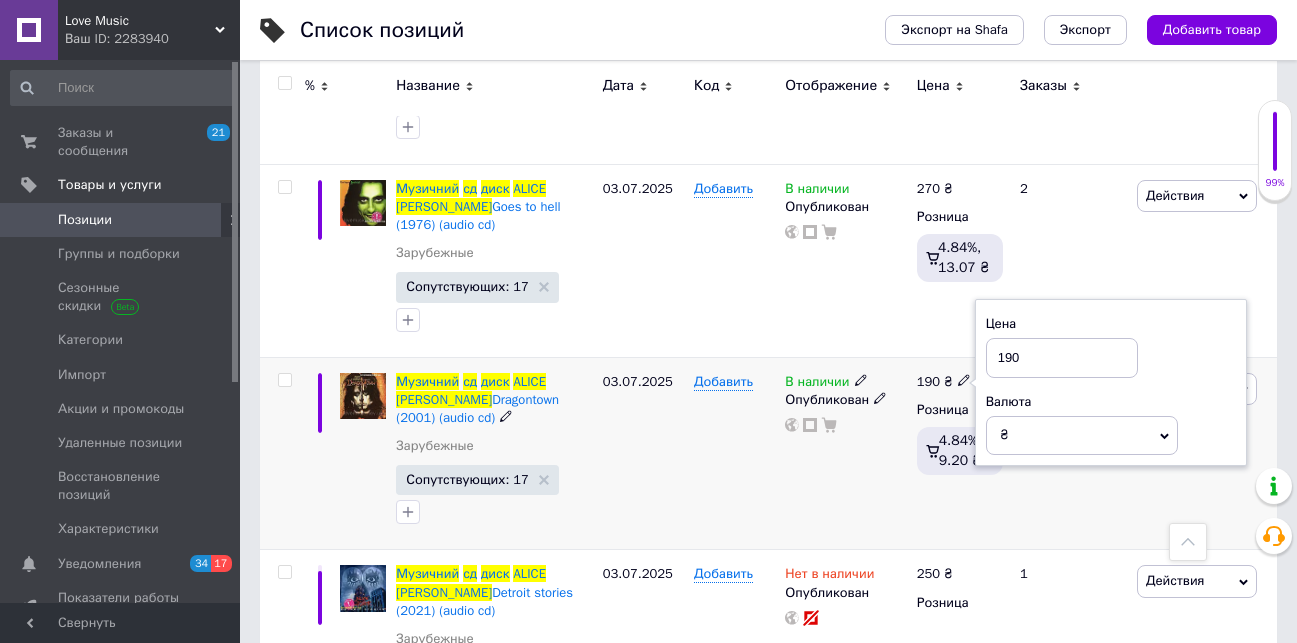 drag, startPoint x: 1012, startPoint y: 343, endPoint x: 977, endPoint y: 341, distance: 35.057095 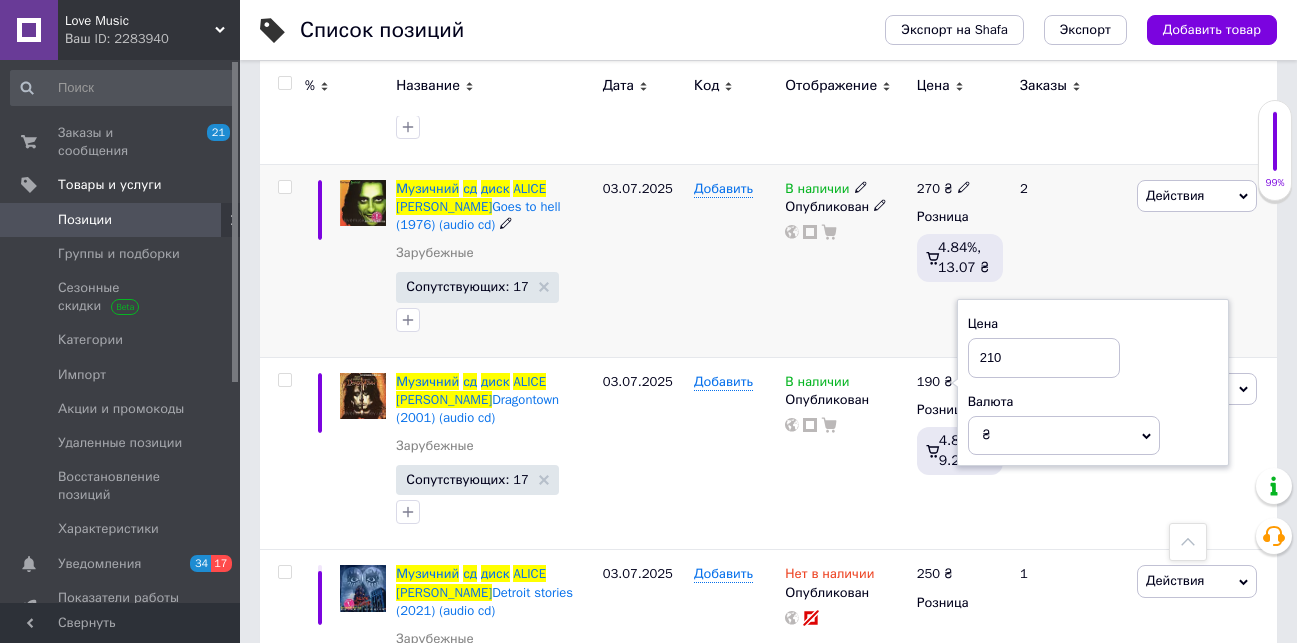 type on "210" 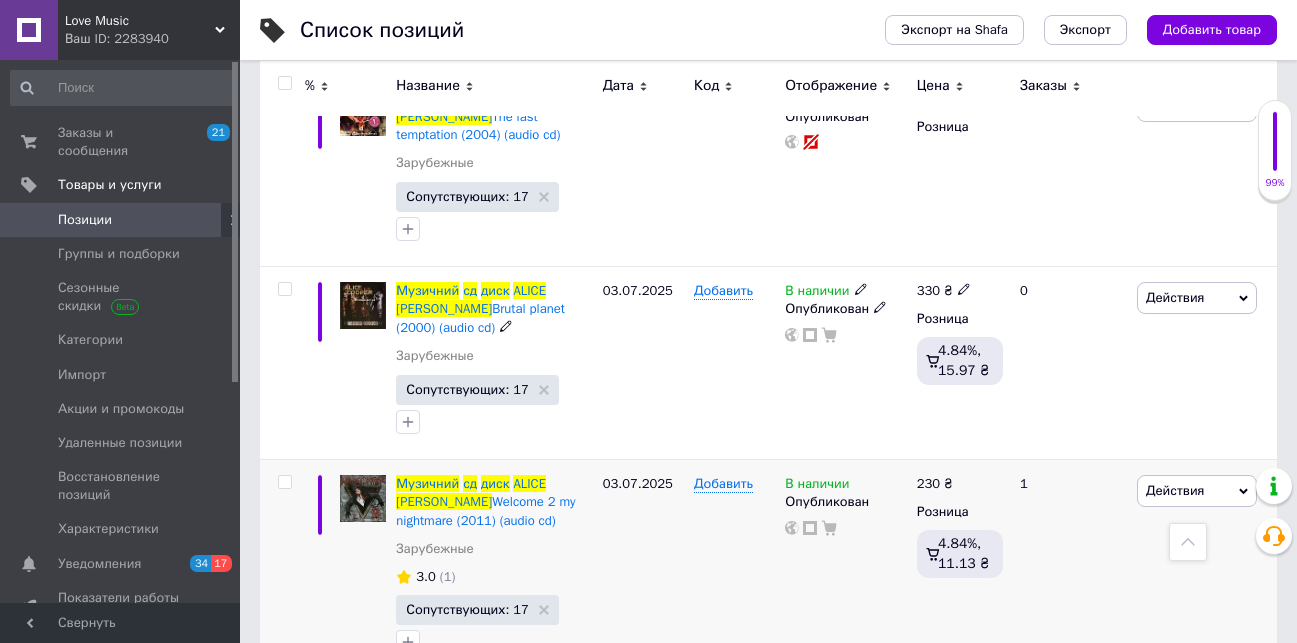scroll, scrollTop: 3274, scrollLeft: 0, axis: vertical 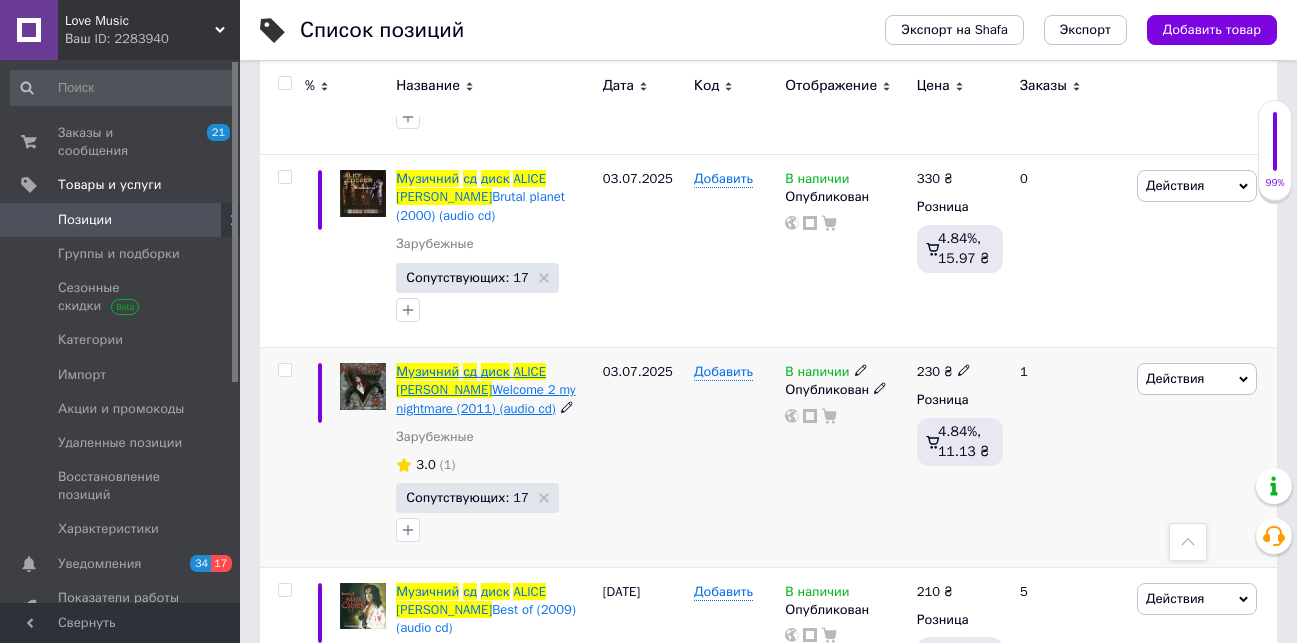 click on "Welcome 2 my nightmare (2011) (audio cd)" at bounding box center [485, 398] 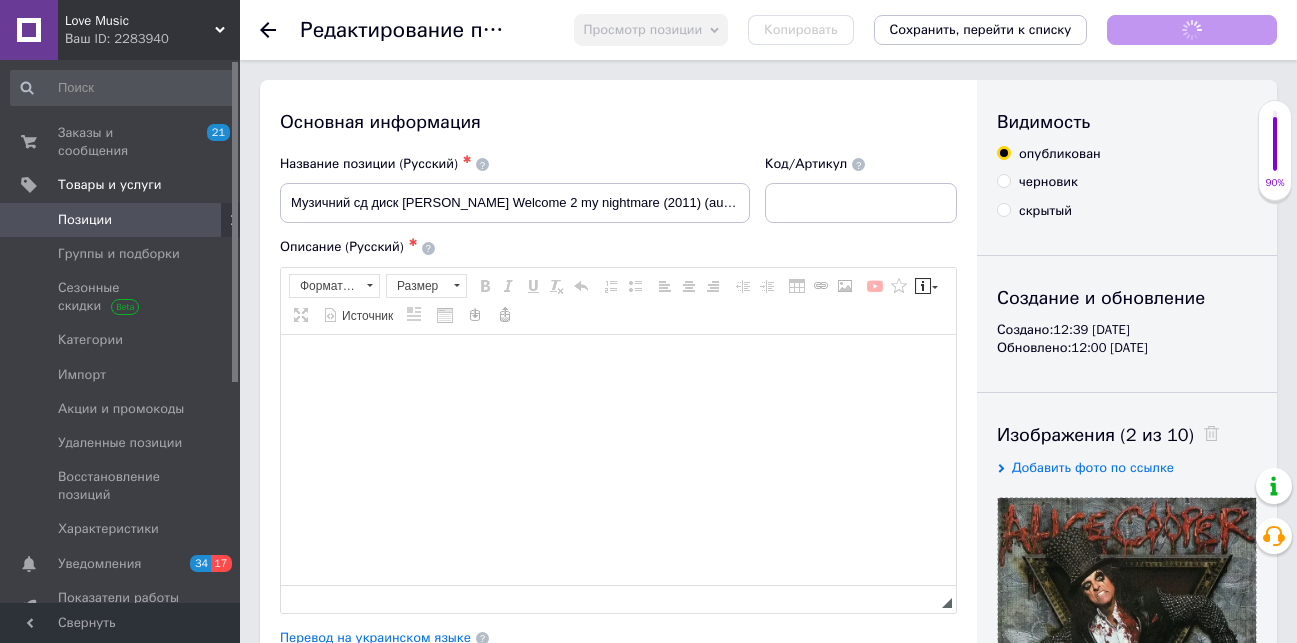 checkbox on "true" 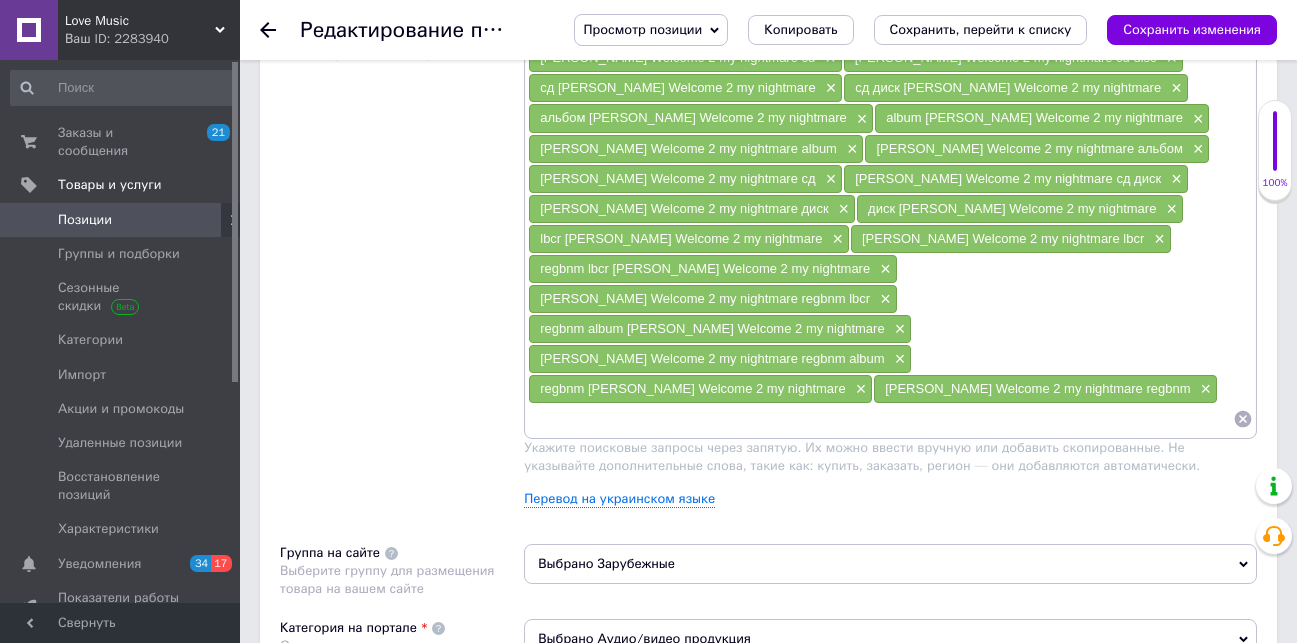 scroll, scrollTop: 1074, scrollLeft: 0, axis: vertical 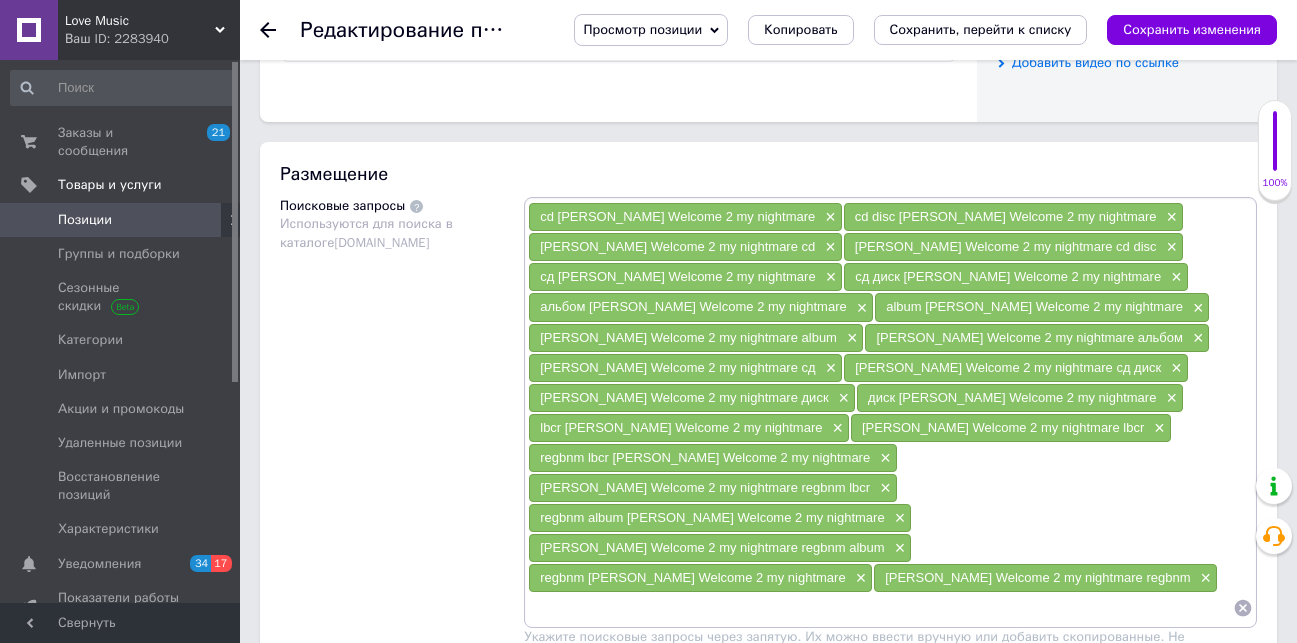 click 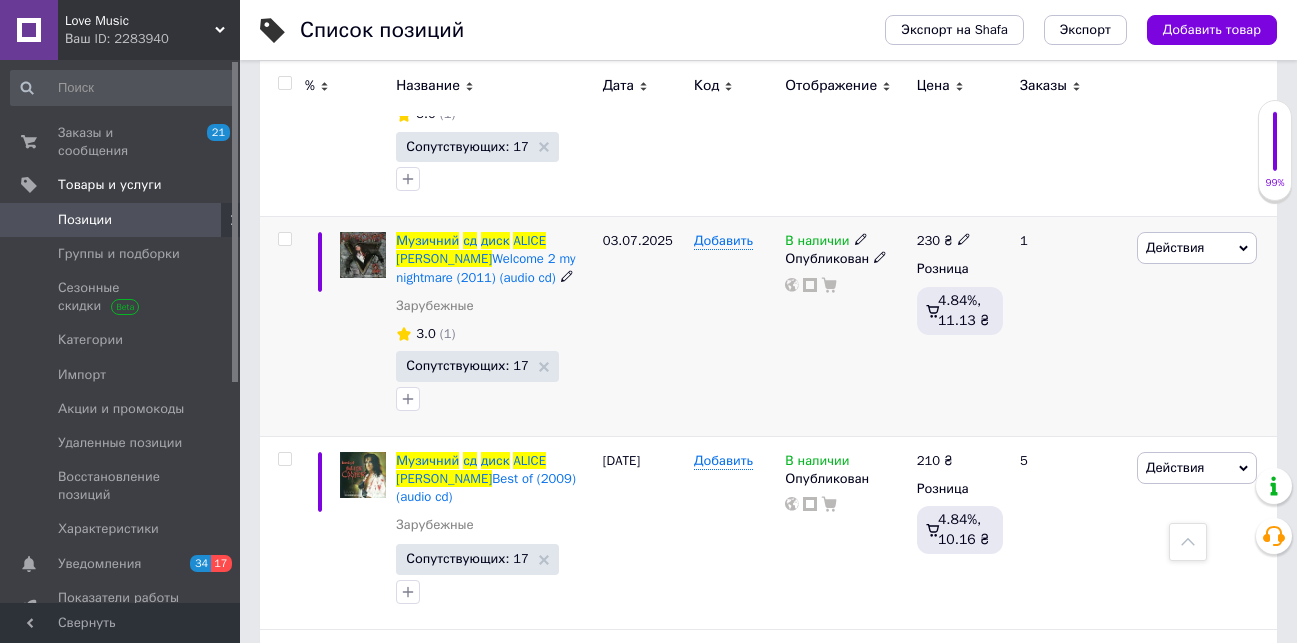 scroll, scrollTop: 2992, scrollLeft: 0, axis: vertical 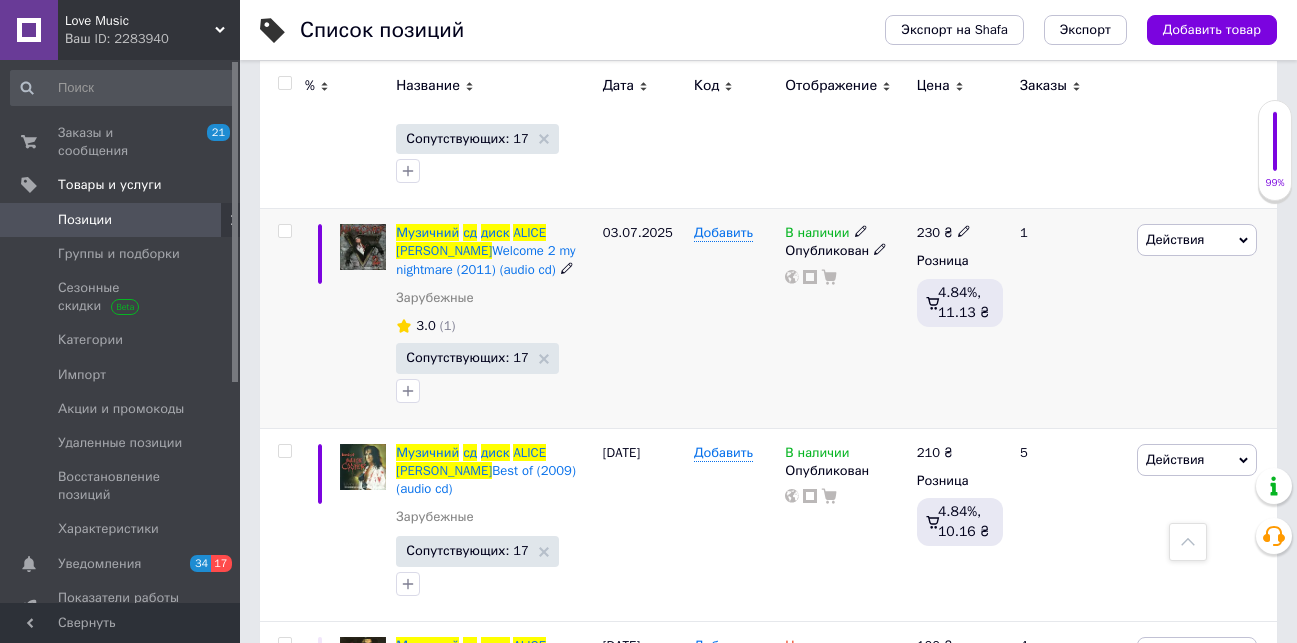 click on "3.0" at bounding box center [426, 325] 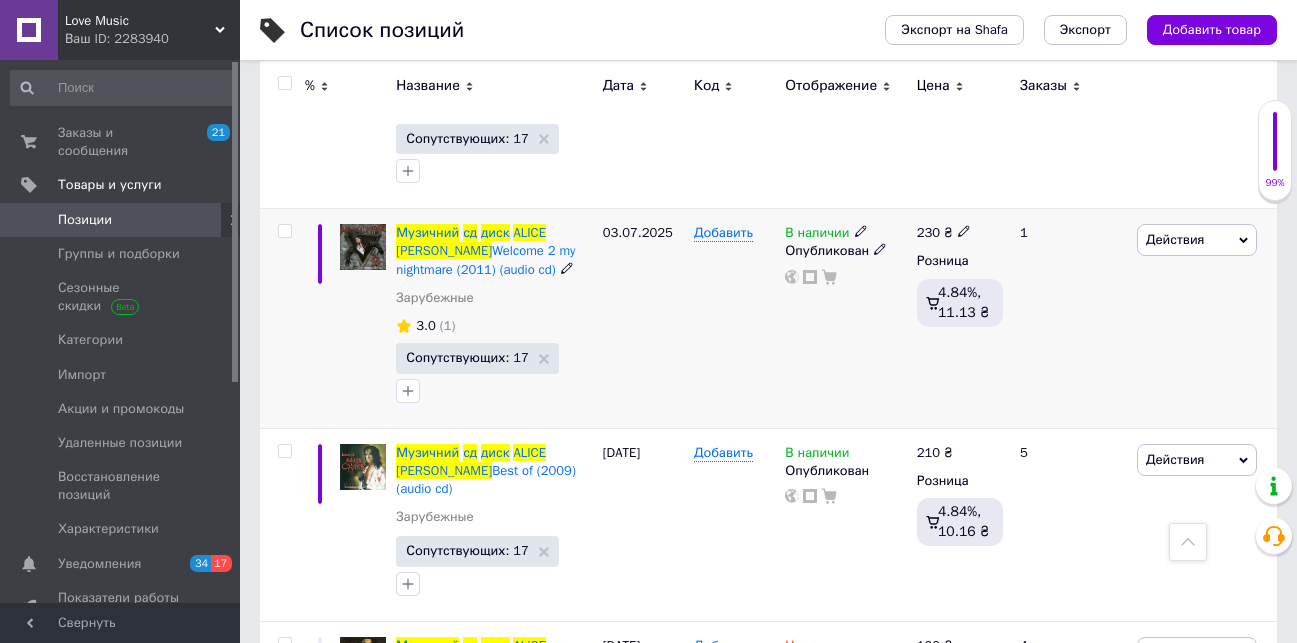 click 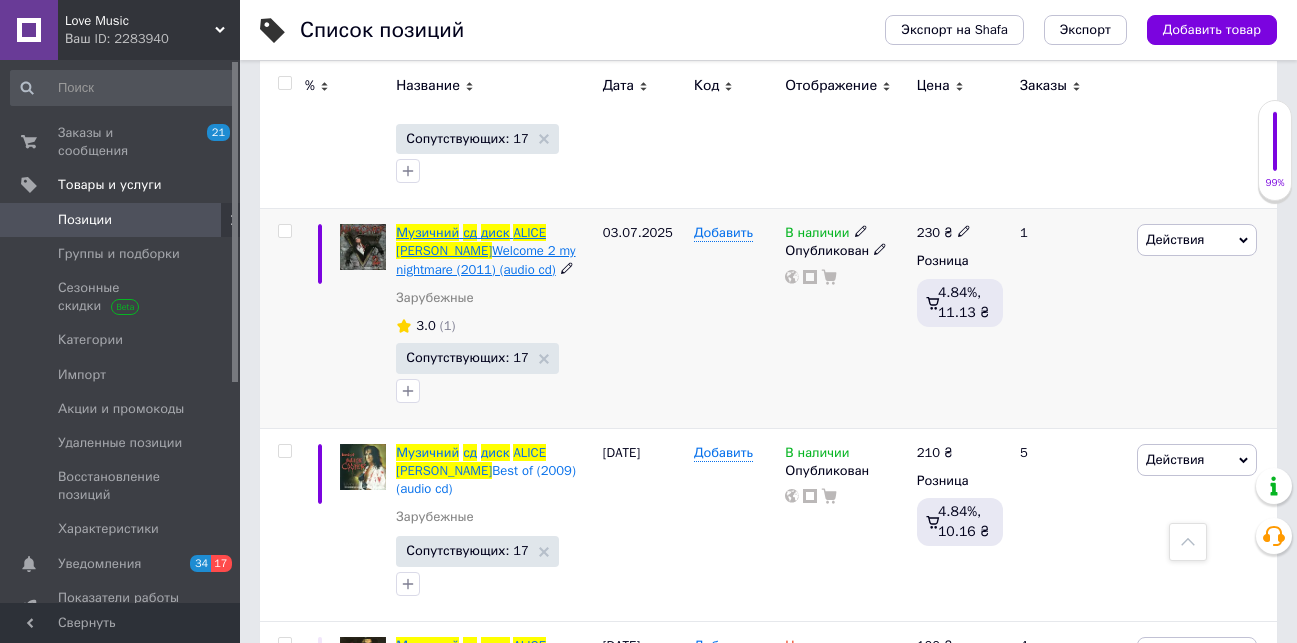 click on "Welcome 2 my nightmare (2011) (audio cd)" at bounding box center (485, 259) 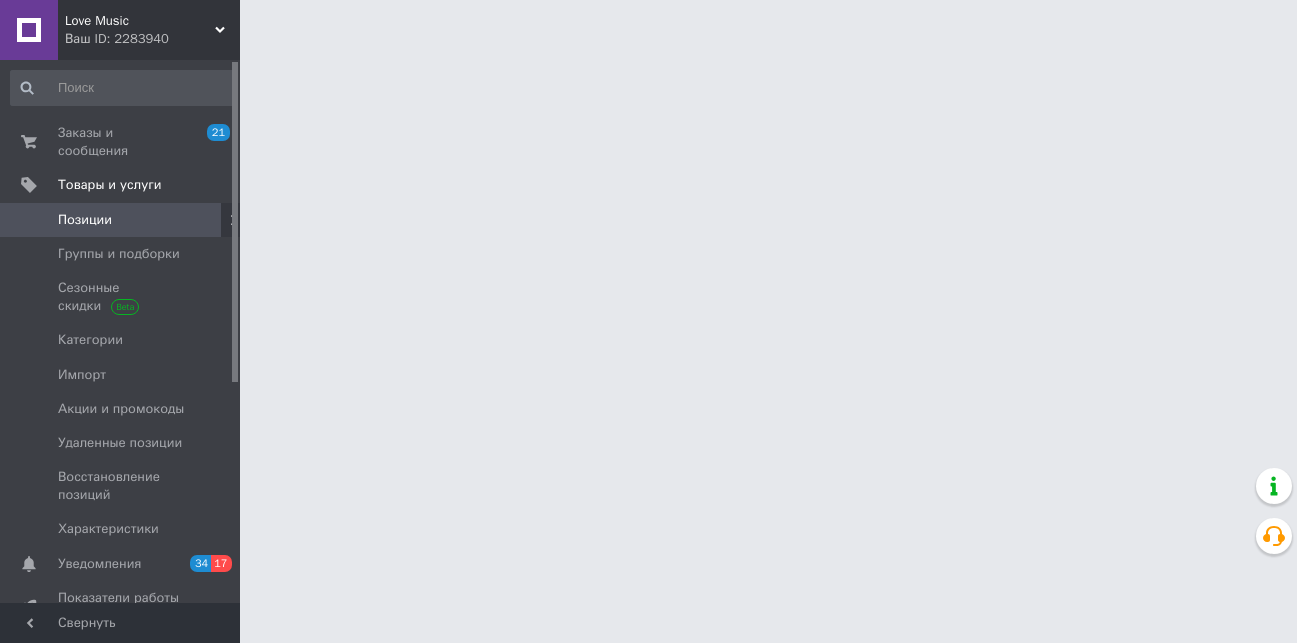 scroll, scrollTop: 0, scrollLeft: 0, axis: both 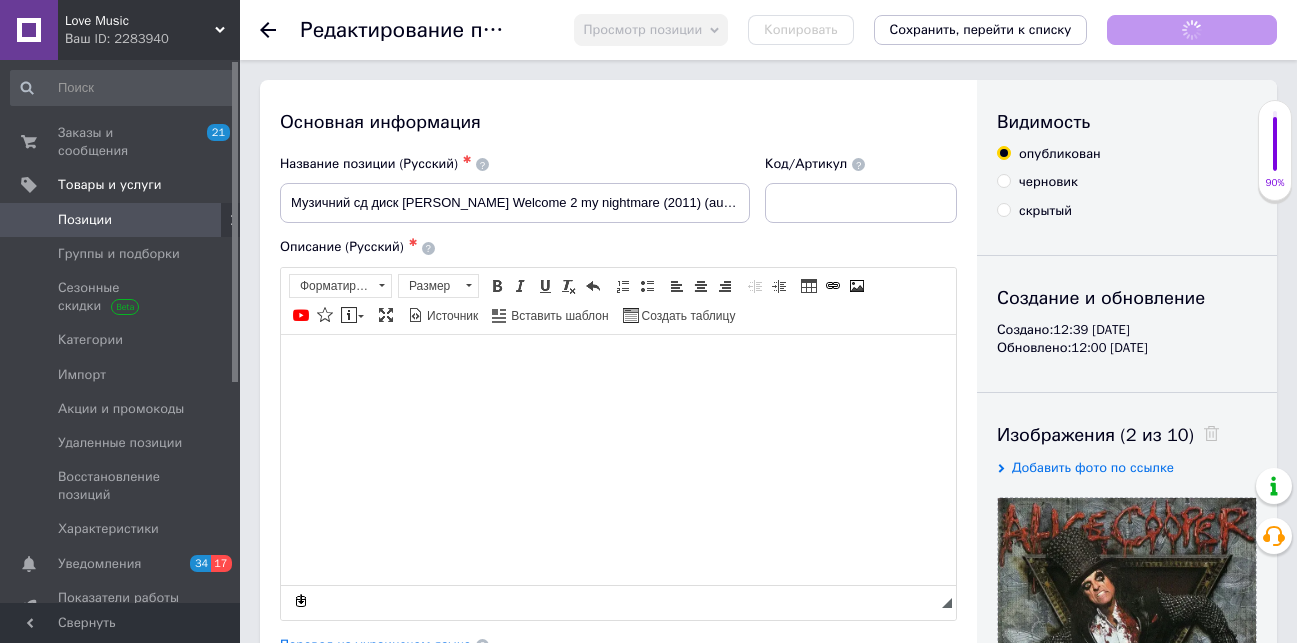 checkbox on "true" 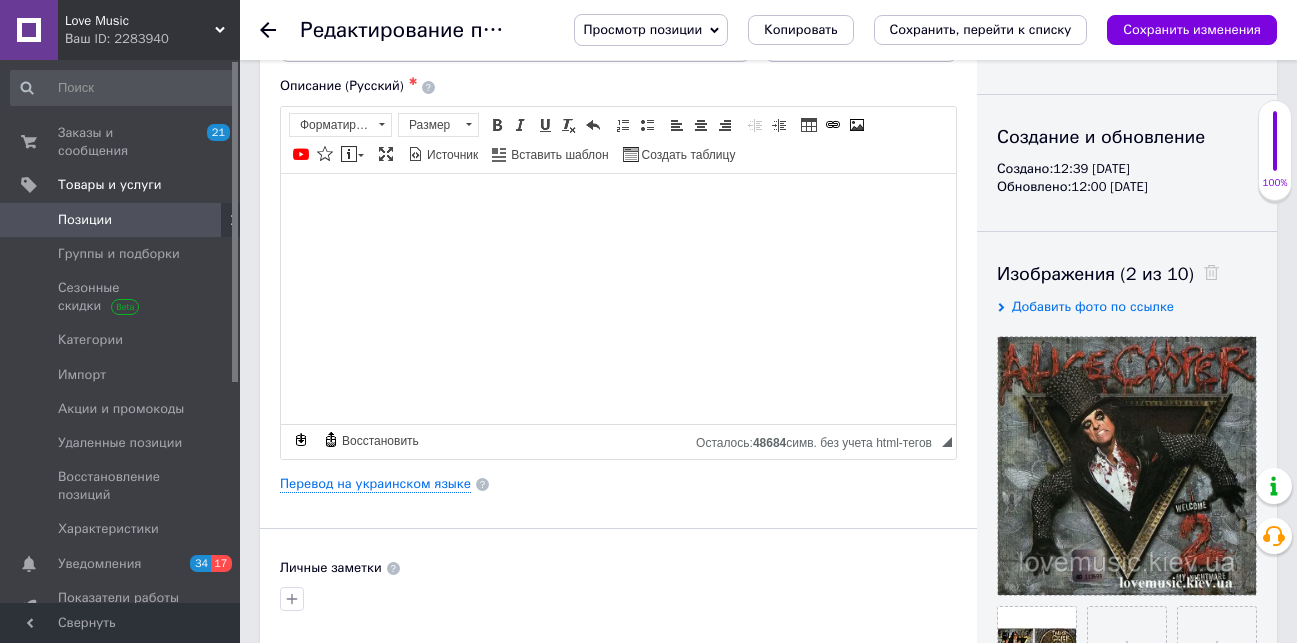 scroll, scrollTop: 74, scrollLeft: 0, axis: vertical 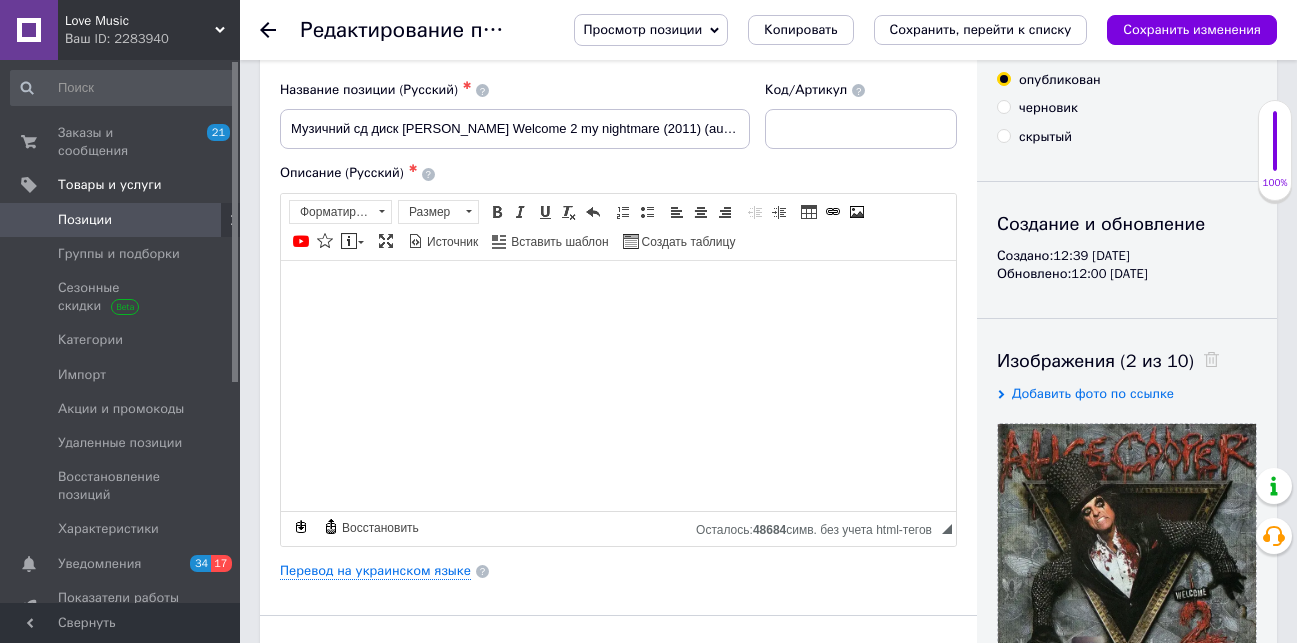 click 